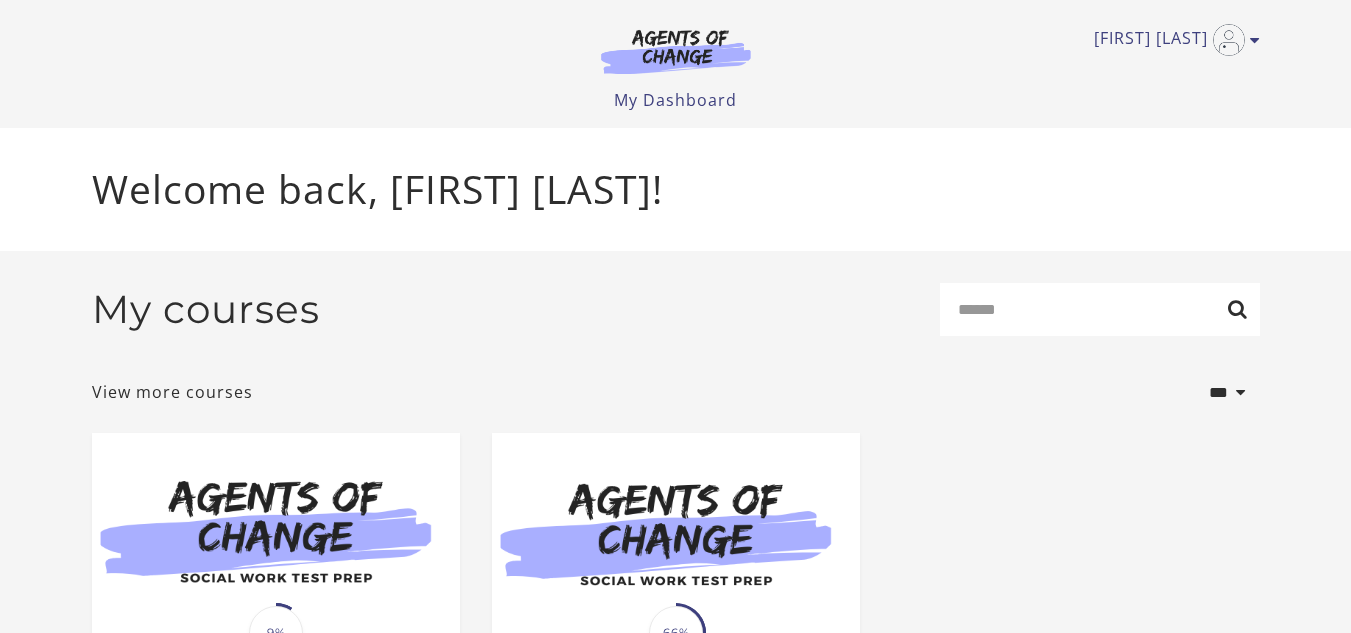 scroll, scrollTop: 0, scrollLeft: 0, axis: both 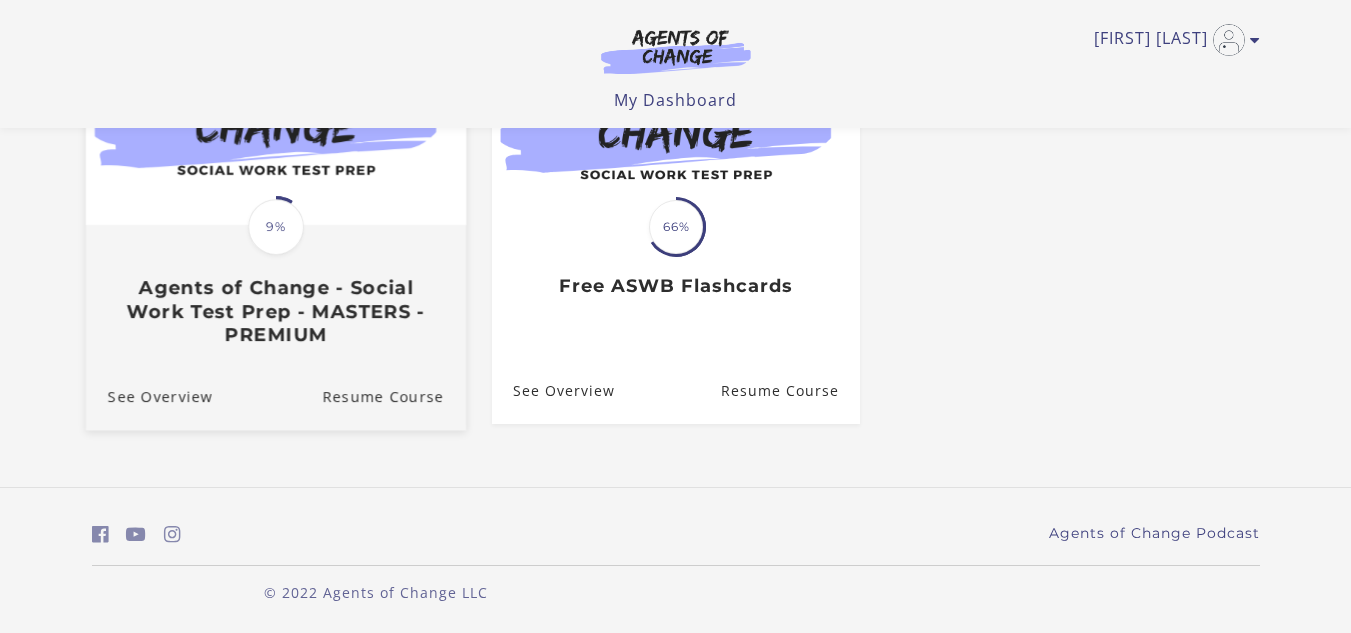 click on "9%" at bounding box center (276, 227) 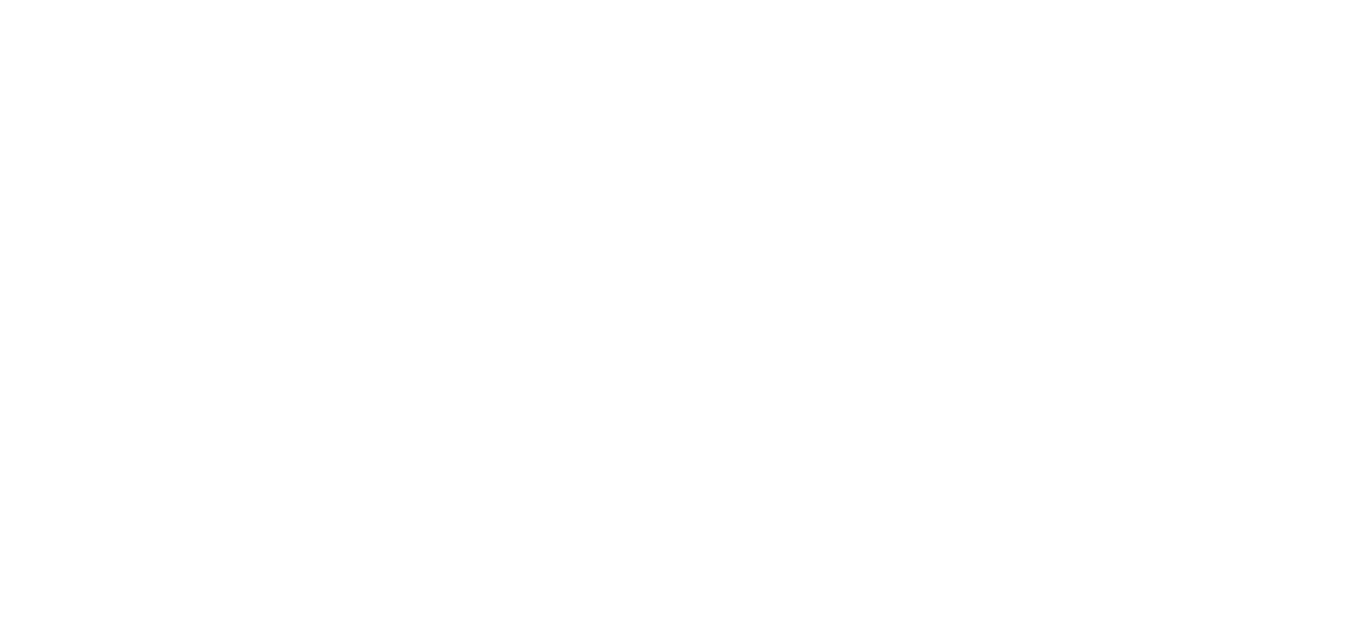 scroll, scrollTop: 0, scrollLeft: 0, axis: both 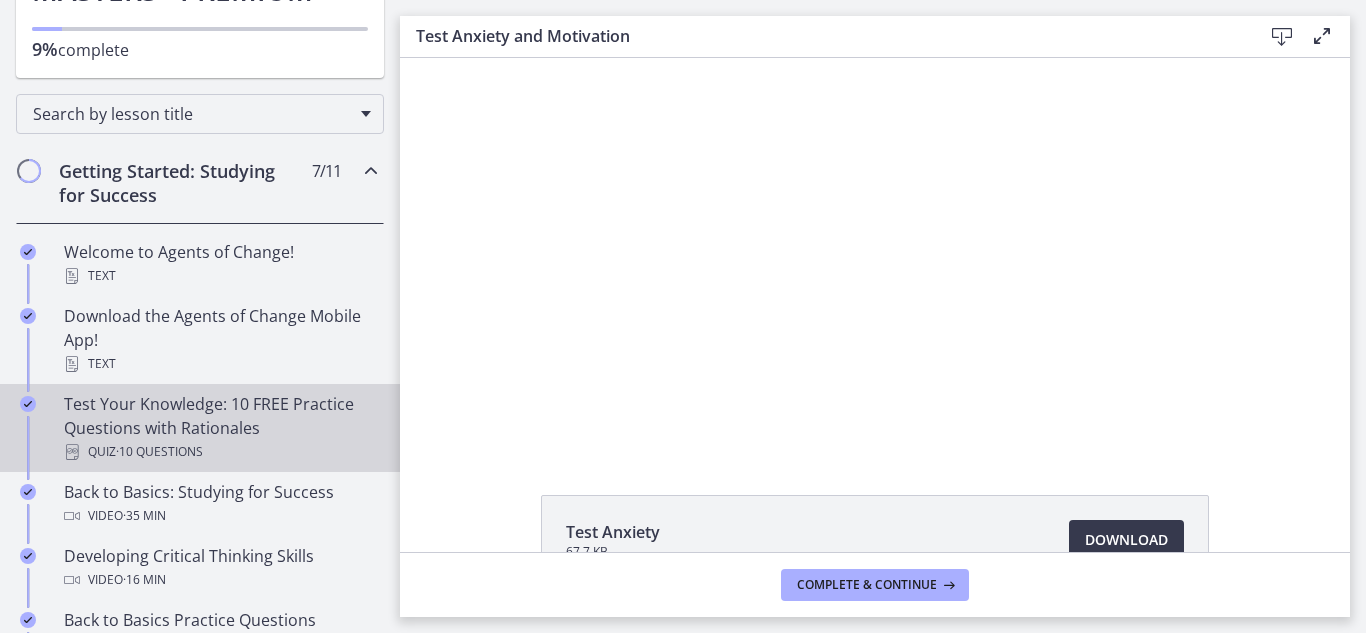 click on "Test Your Knowledge: 10 FREE Practice Questions with Rationales
Quiz
·  10 Questions" at bounding box center [220, 428] 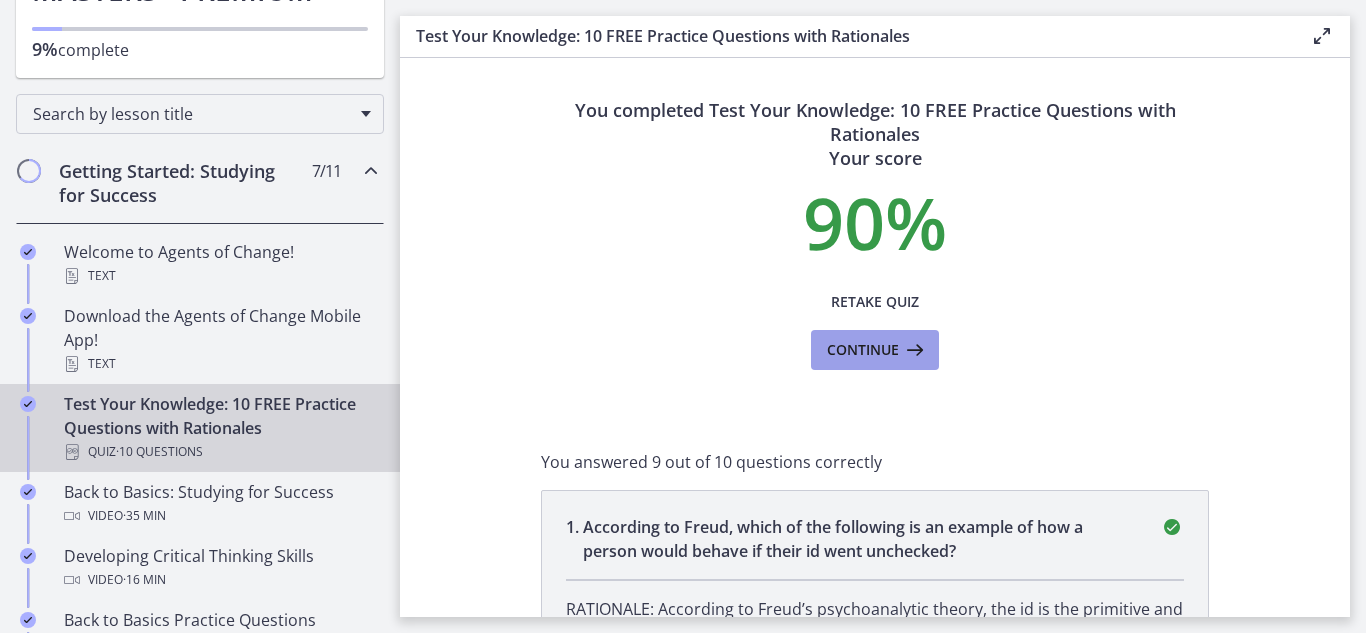 click on "Continue" at bounding box center [863, 350] 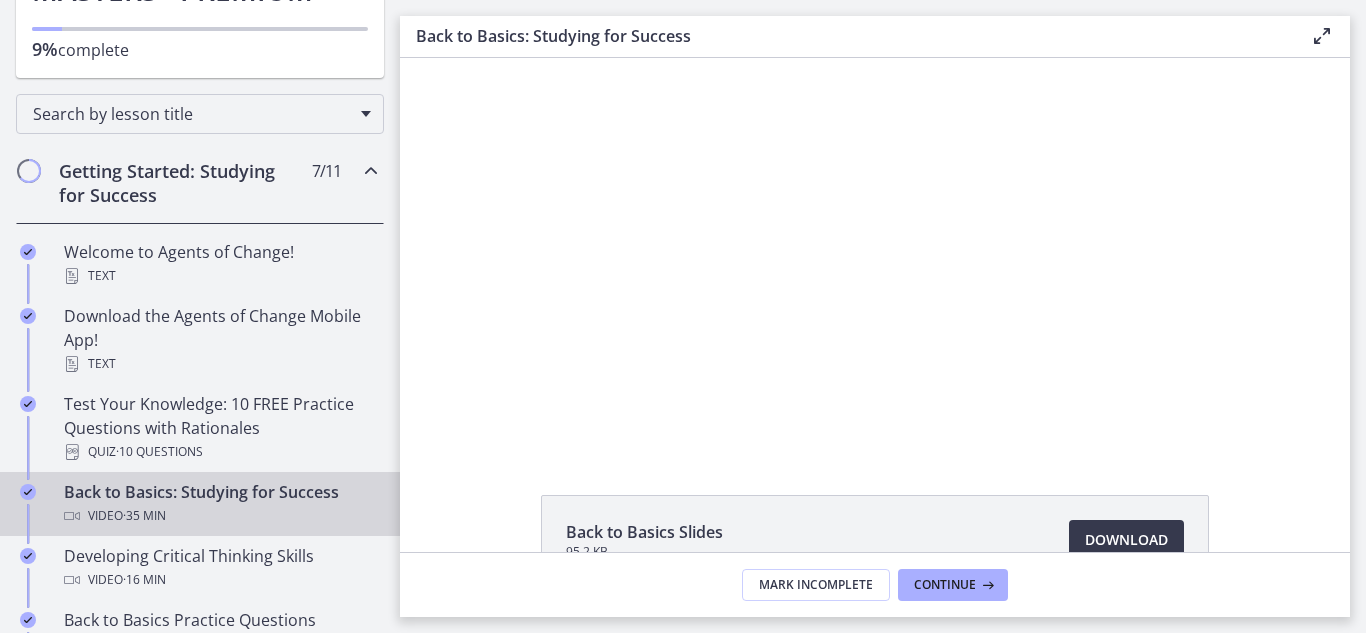 scroll, scrollTop: 0, scrollLeft: 0, axis: both 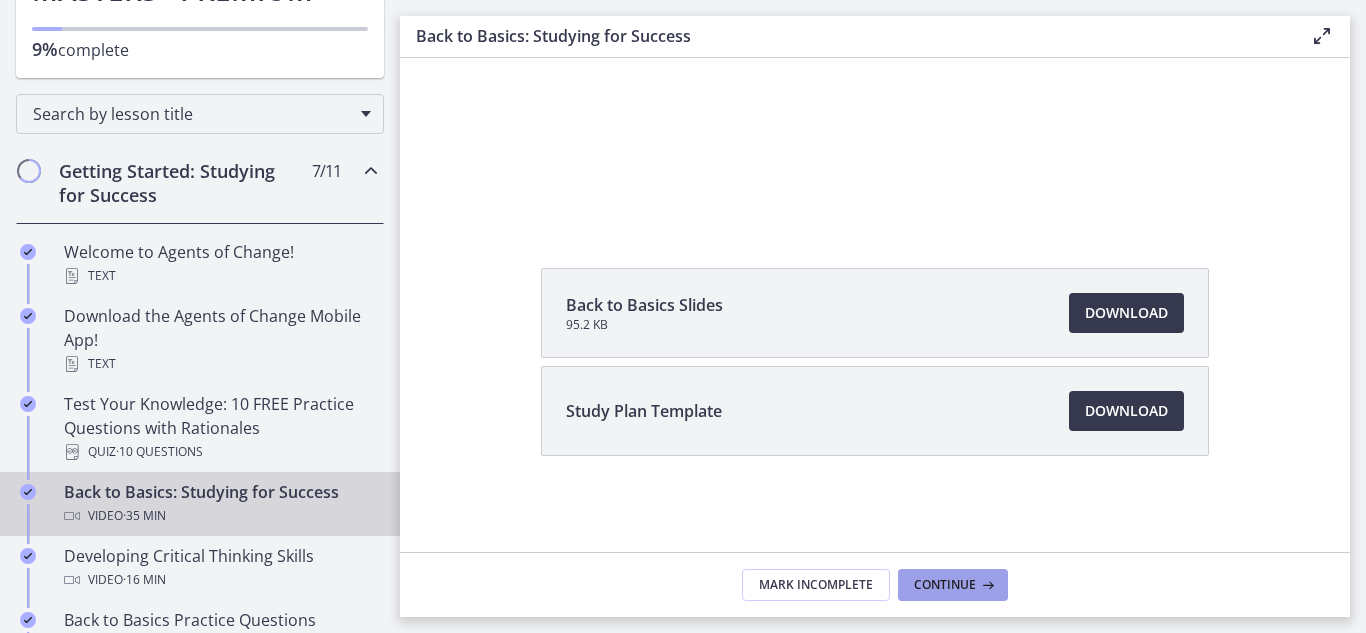 click on "Continue" at bounding box center (953, 585) 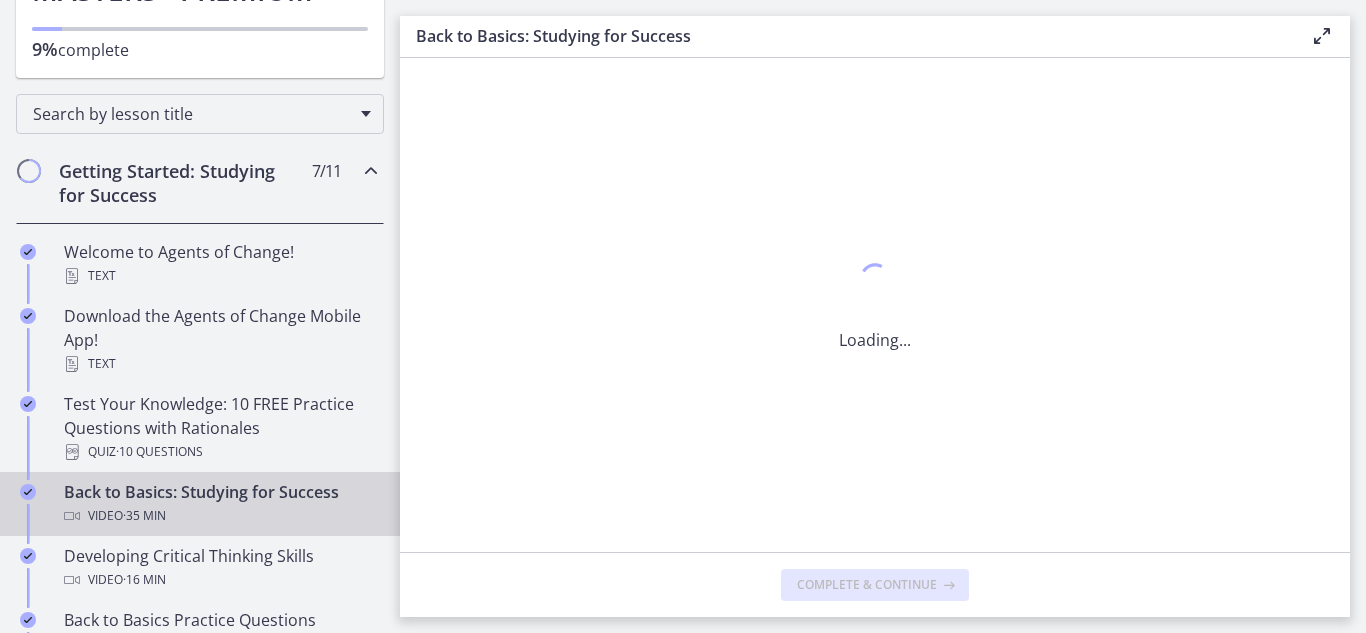 scroll, scrollTop: 0, scrollLeft: 0, axis: both 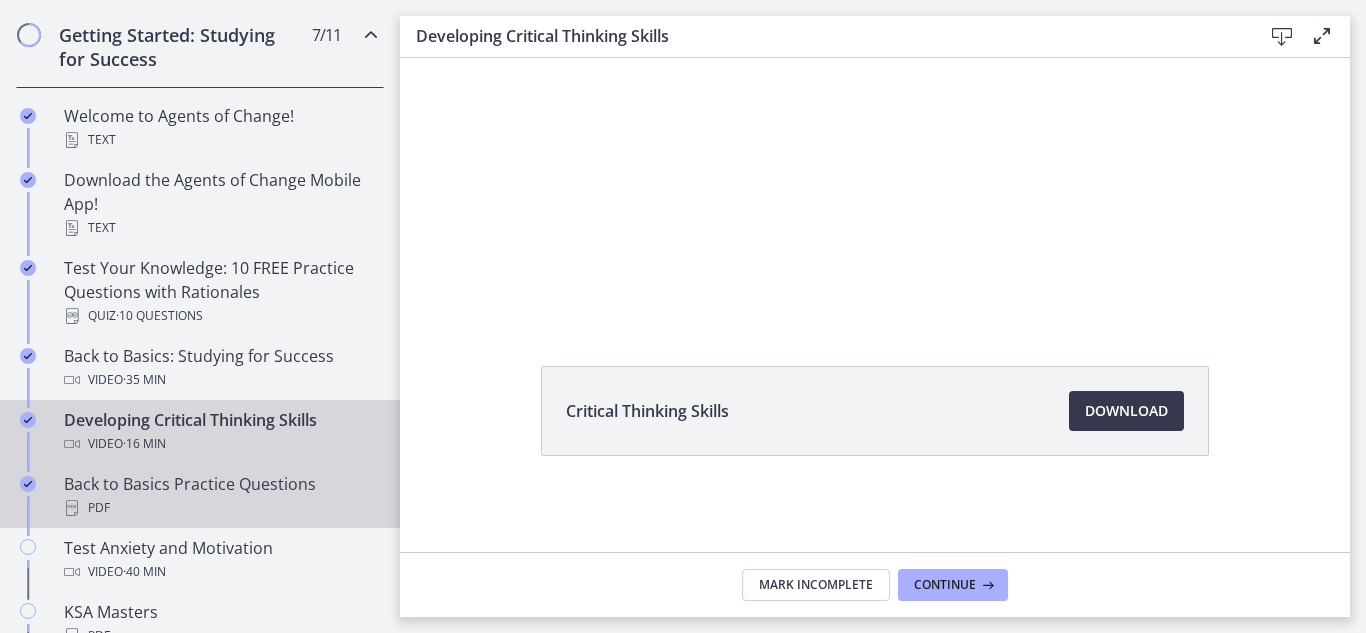click on "Back to Basics Practice Questions
PDF" at bounding box center [220, 496] 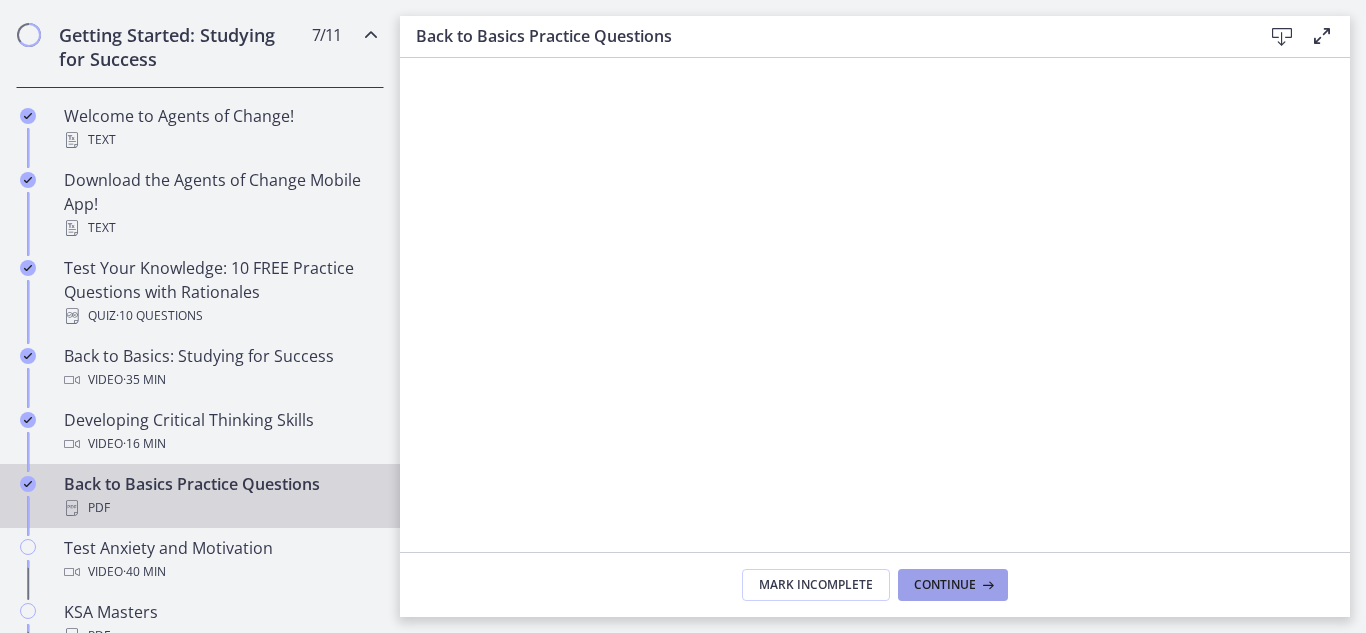 click on "Continue" at bounding box center [953, 585] 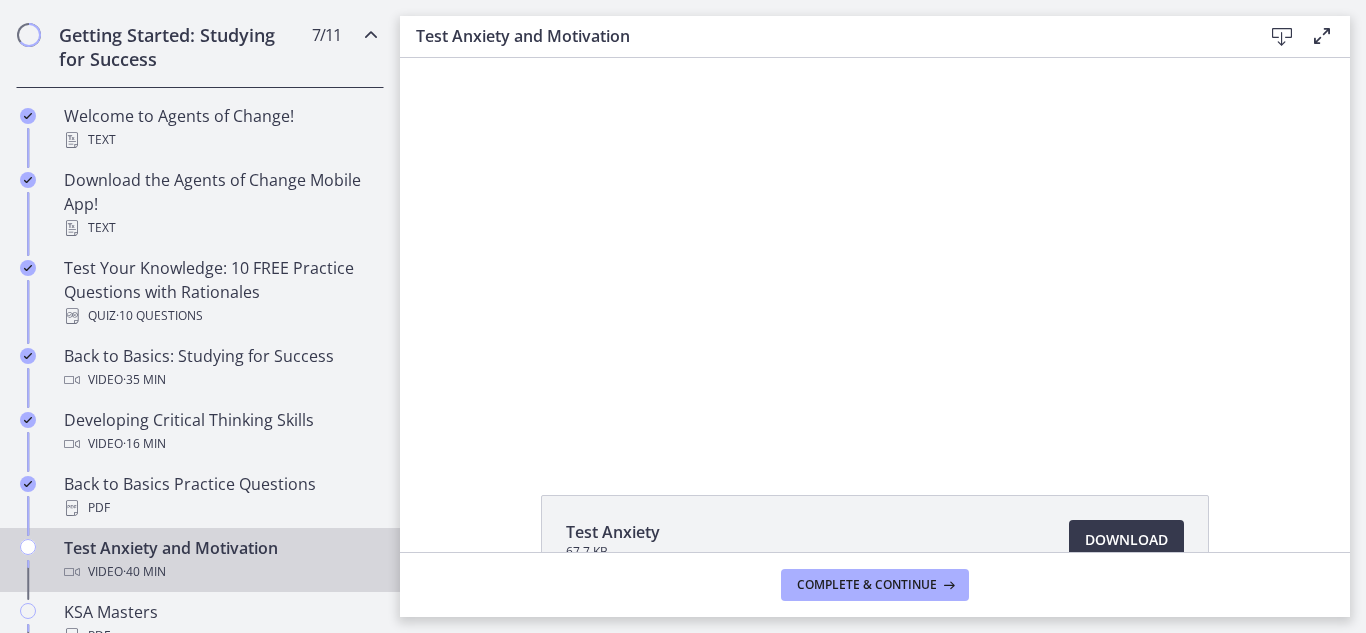 scroll, scrollTop: 0, scrollLeft: 0, axis: both 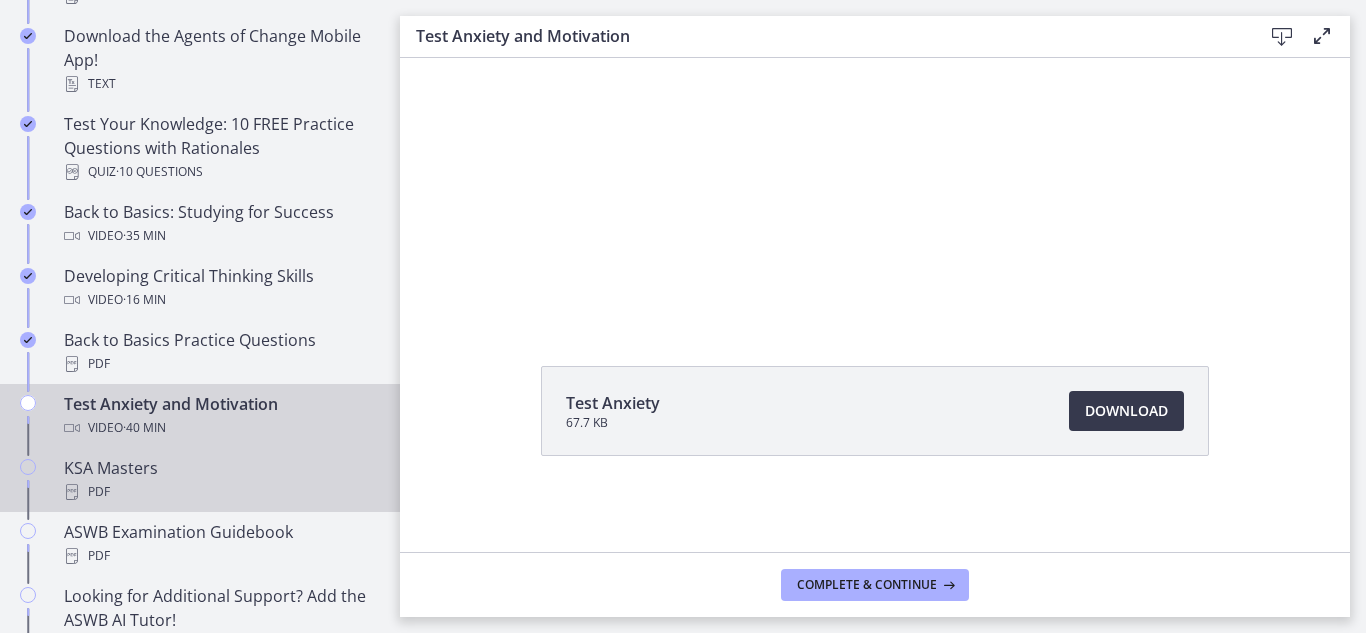 click on "KSA Masters
PDF" at bounding box center (220, 480) 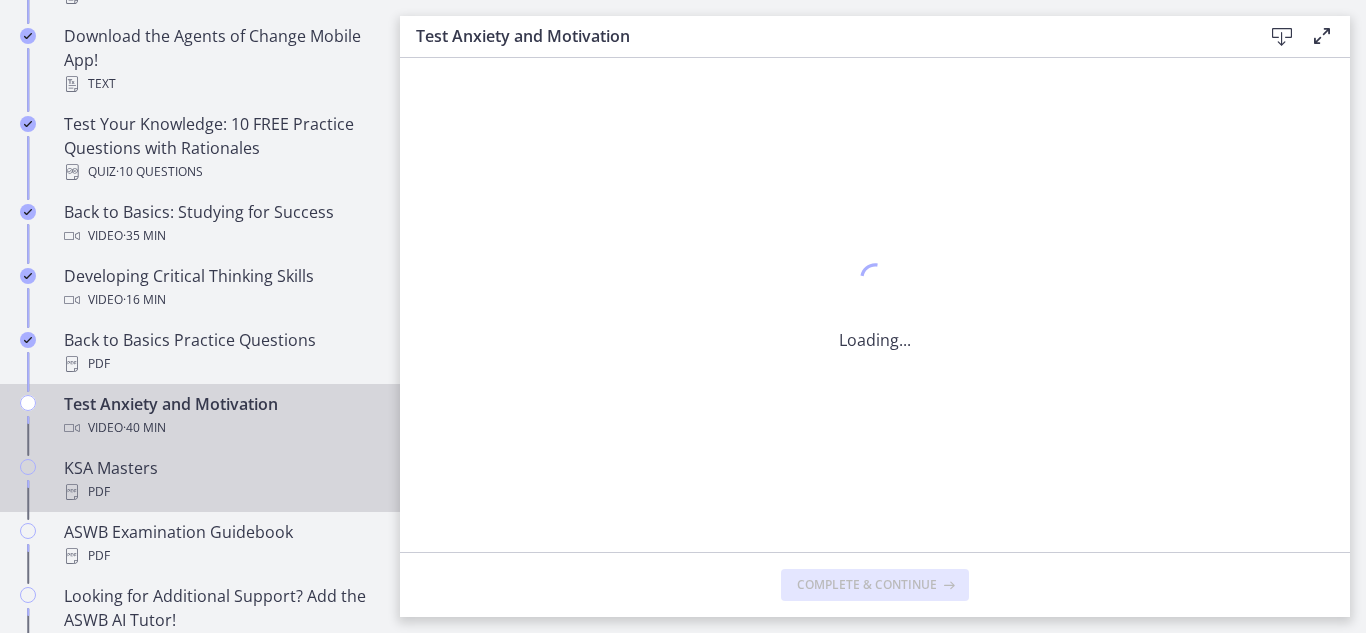 scroll, scrollTop: 0, scrollLeft: 0, axis: both 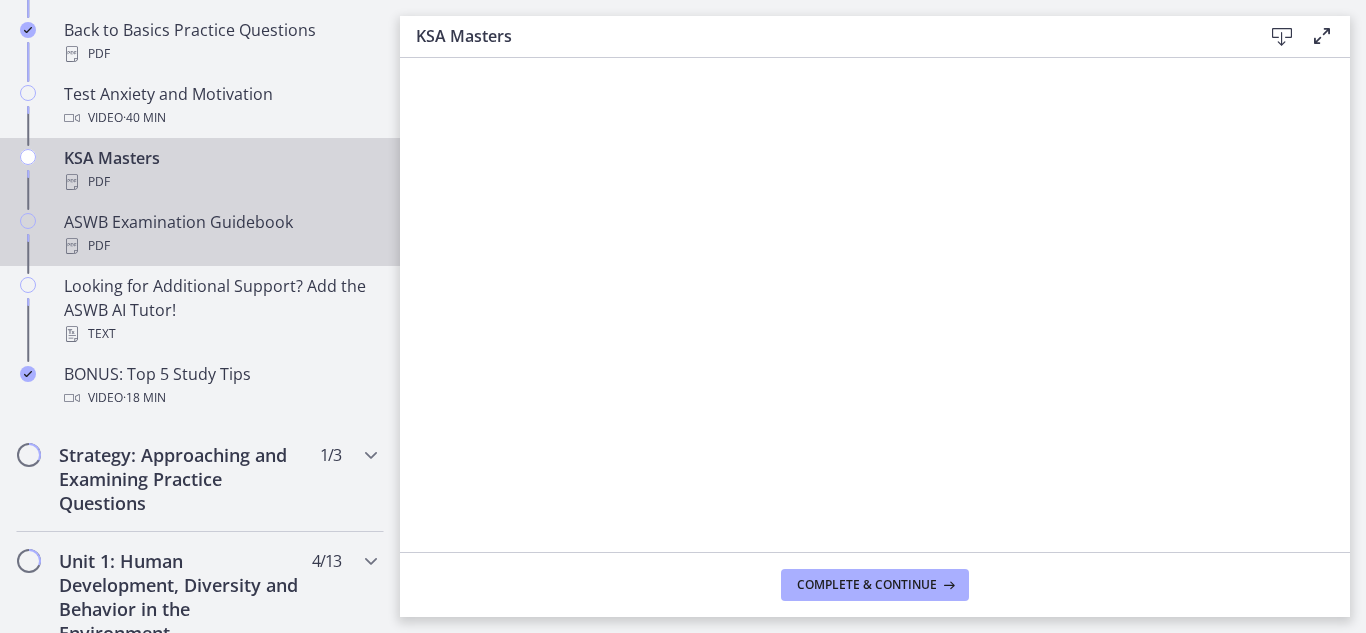 click on "ASWB Examination Guidebook
PDF" at bounding box center (220, 234) 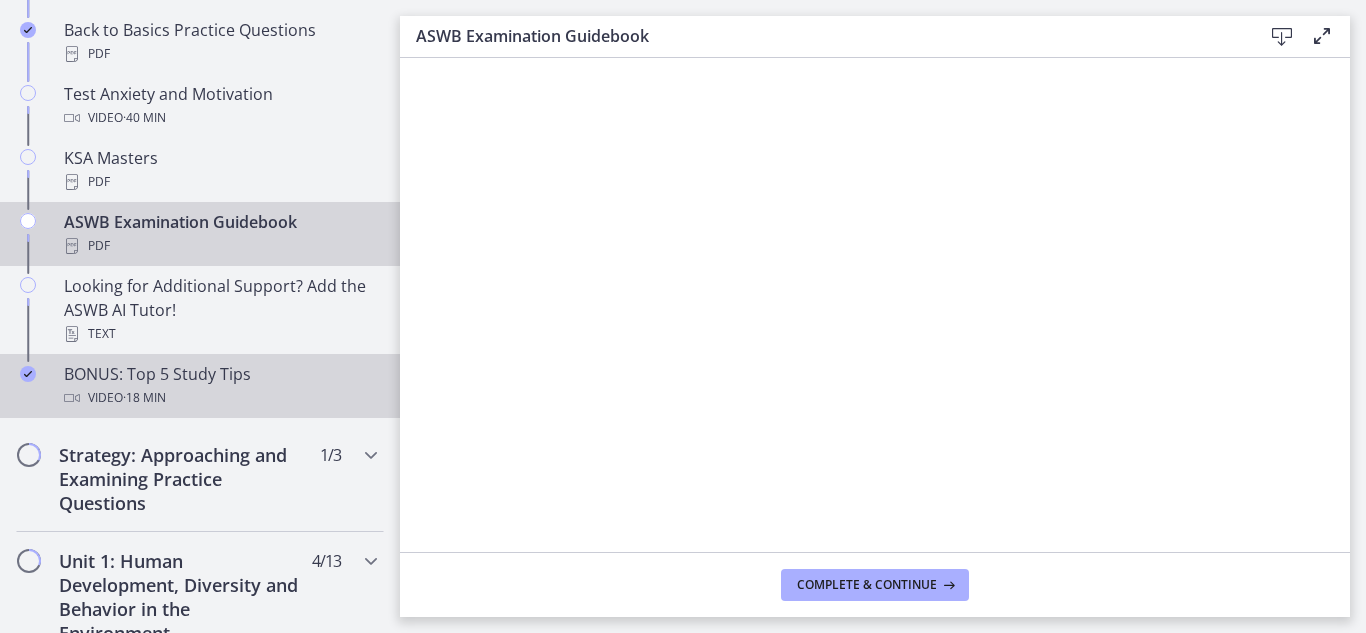click on "·  18 min" at bounding box center [144, 398] 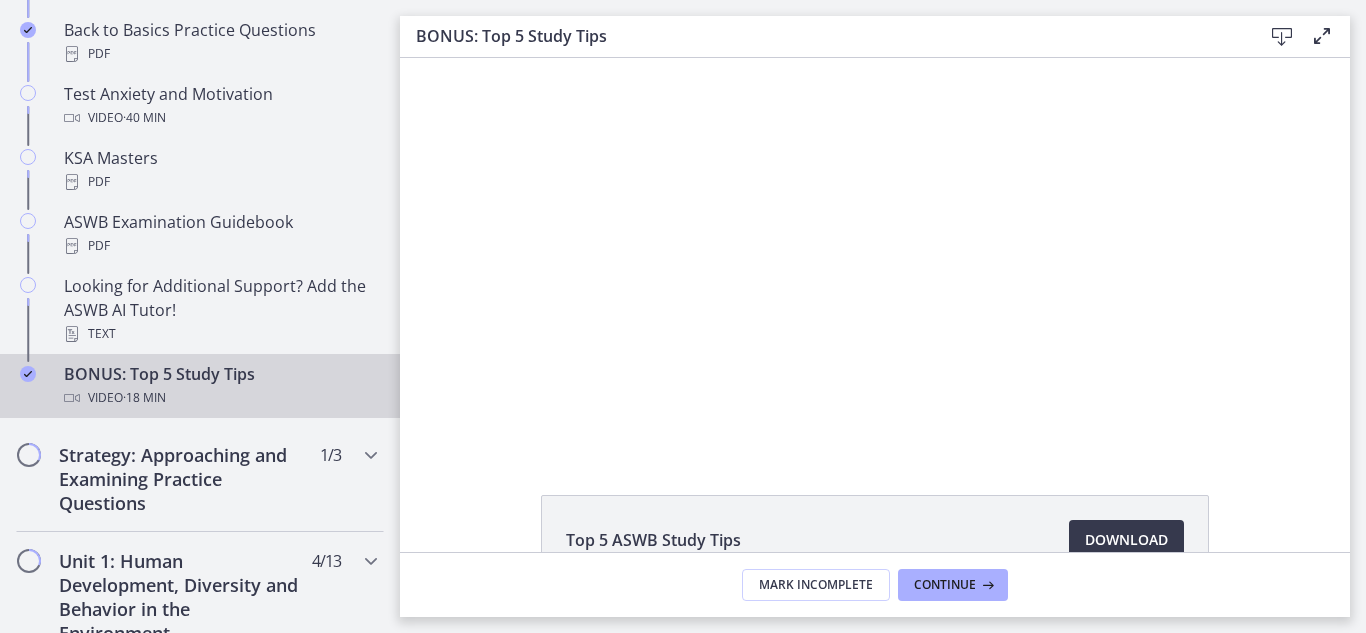 scroll, scrollTop: 0, scrollLeft: 0, axis: both 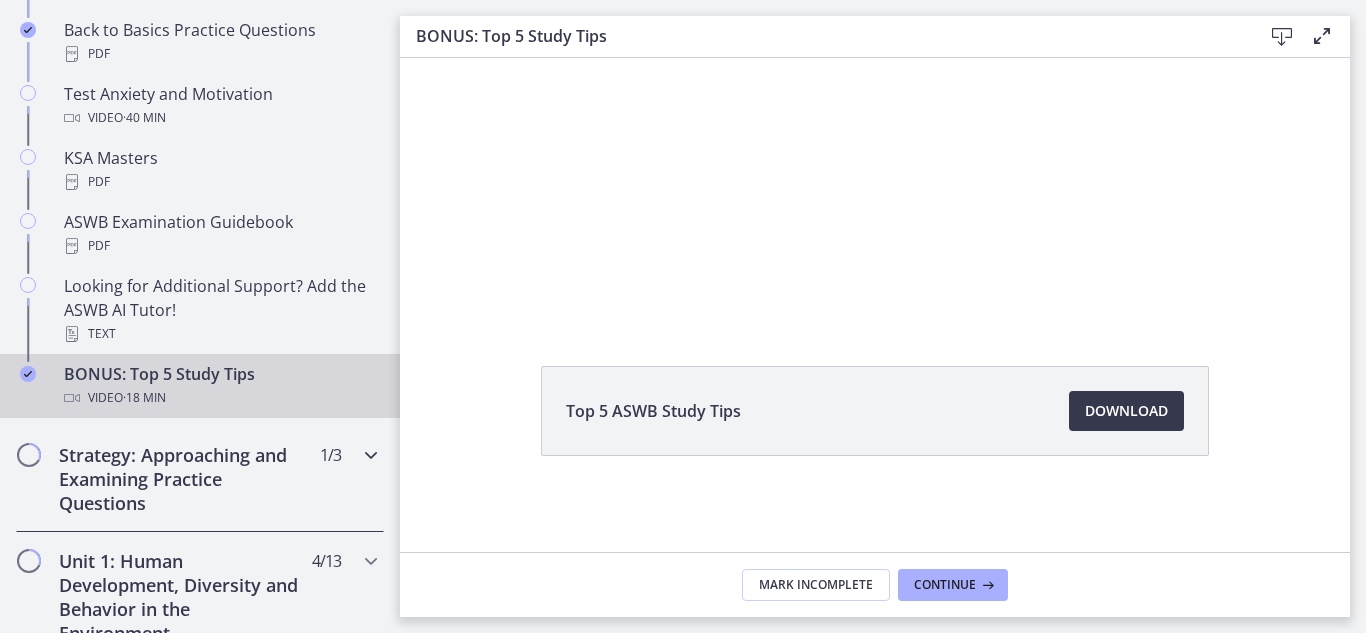 click on "Strategy: Approaching and Examining Practice Questions" at bounding box center (181, 479) 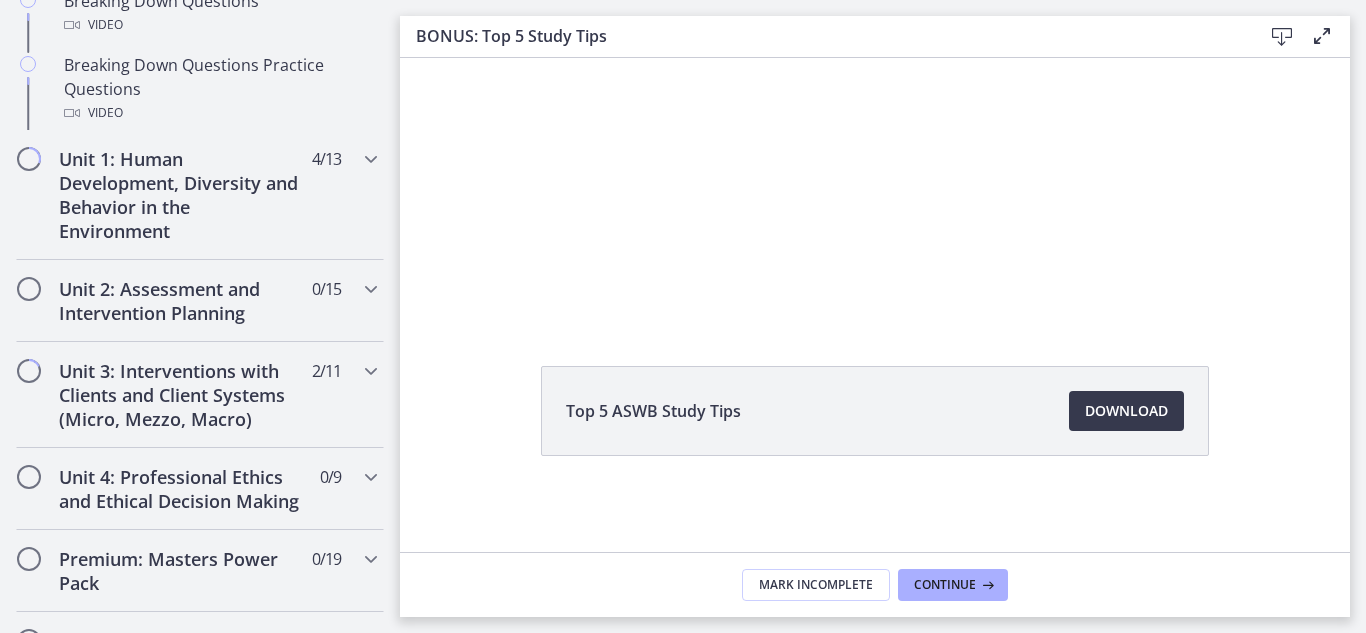scroll, scrollTop: 828, scrollLeft: 0, axis: vertical 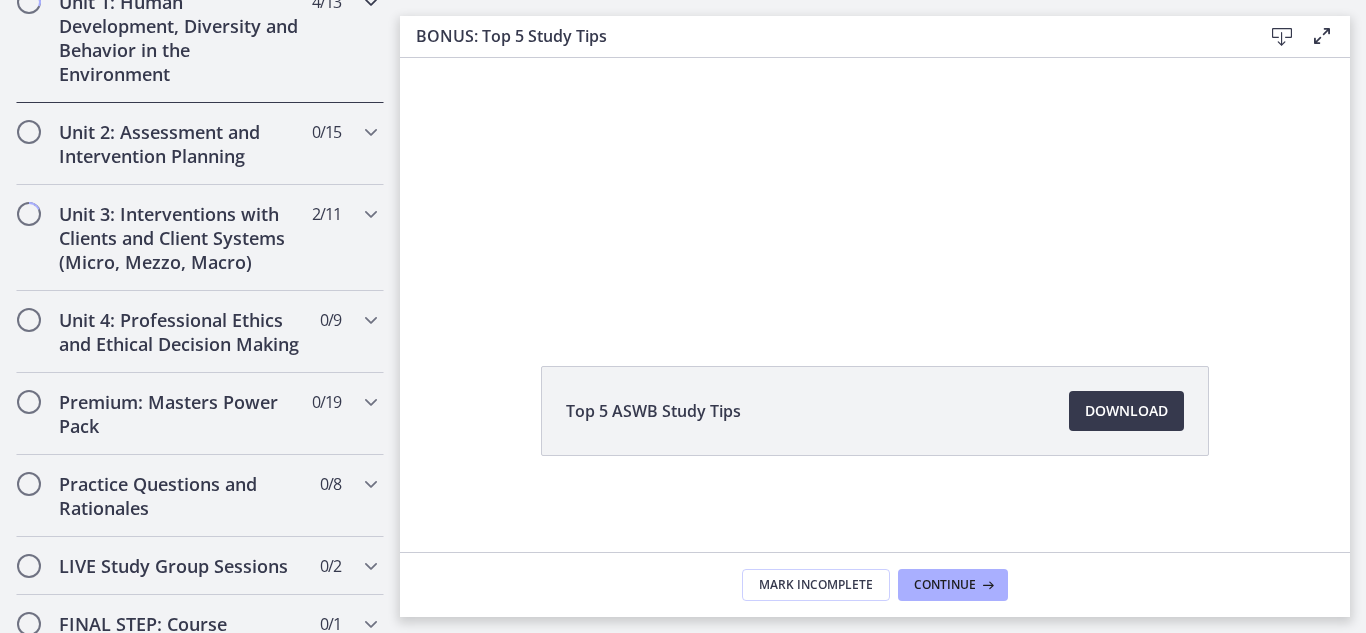click on "Unit 1: Human Development, Diversity and Behavior in the Environment" at bounding box center (181, 38) 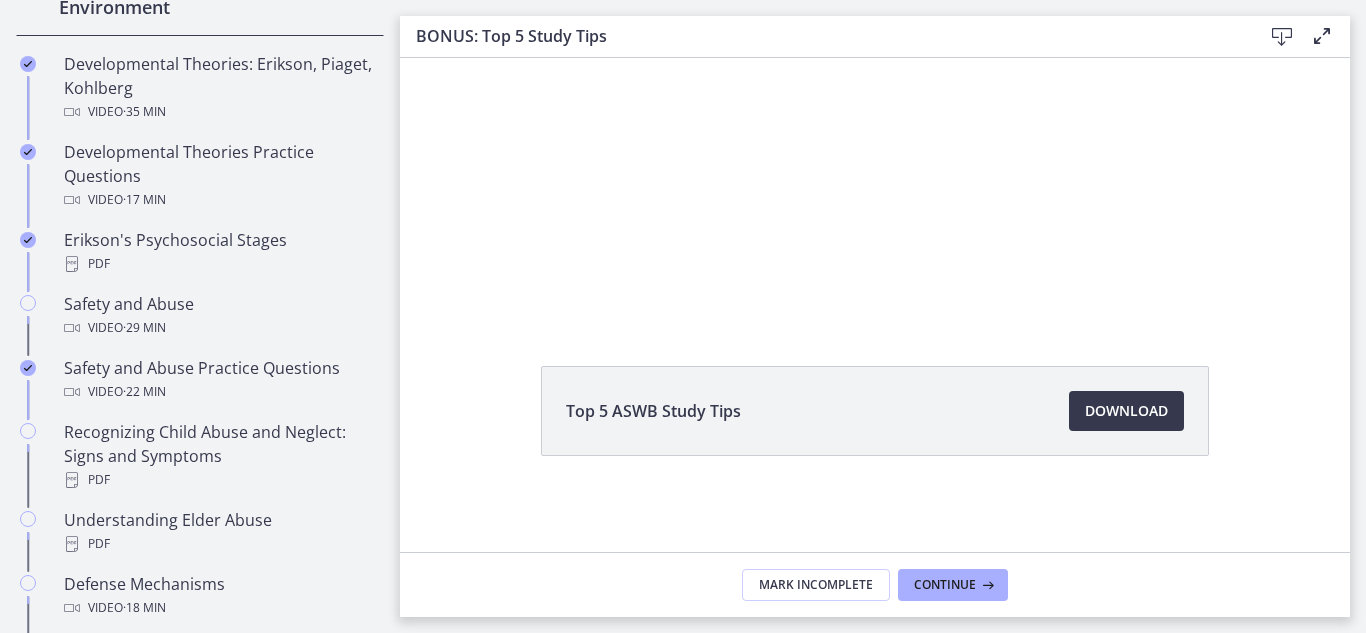 scroll, scrollTop: 596, scrollLeft: 0, axis: vertical 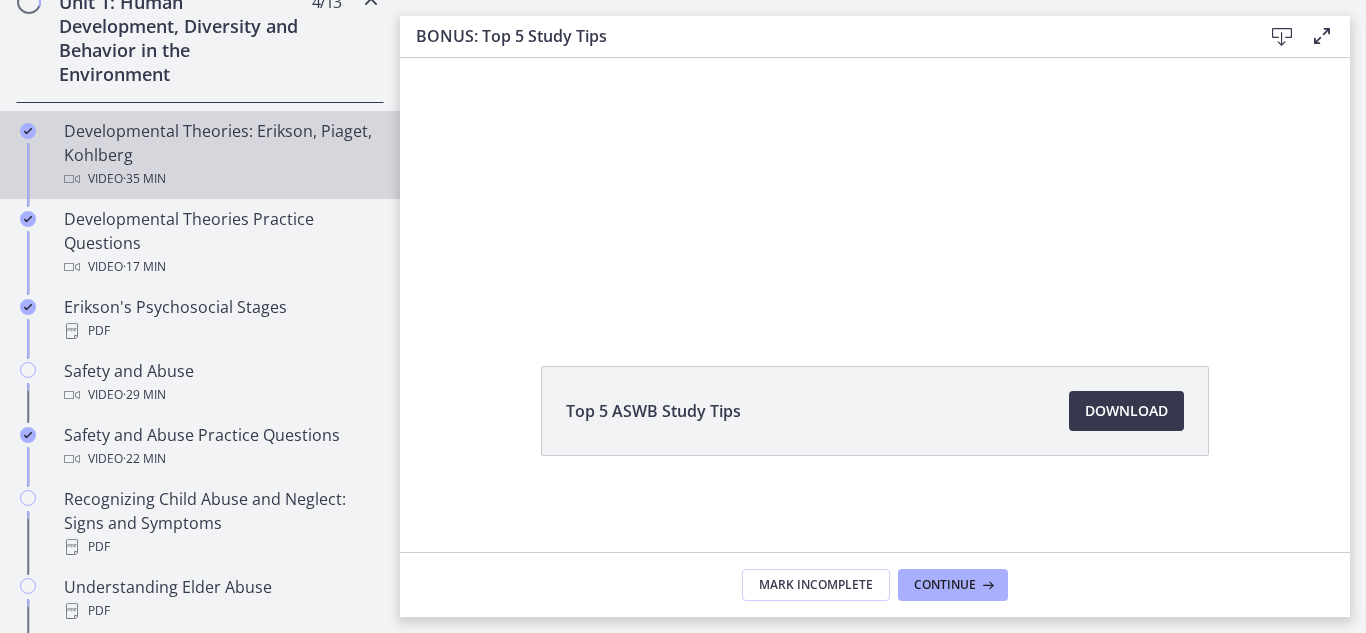 click on "Developmental Theories: Erikson, Piaget, Kohlberg
Video
·  35 min" at bounding box center [220, 155] 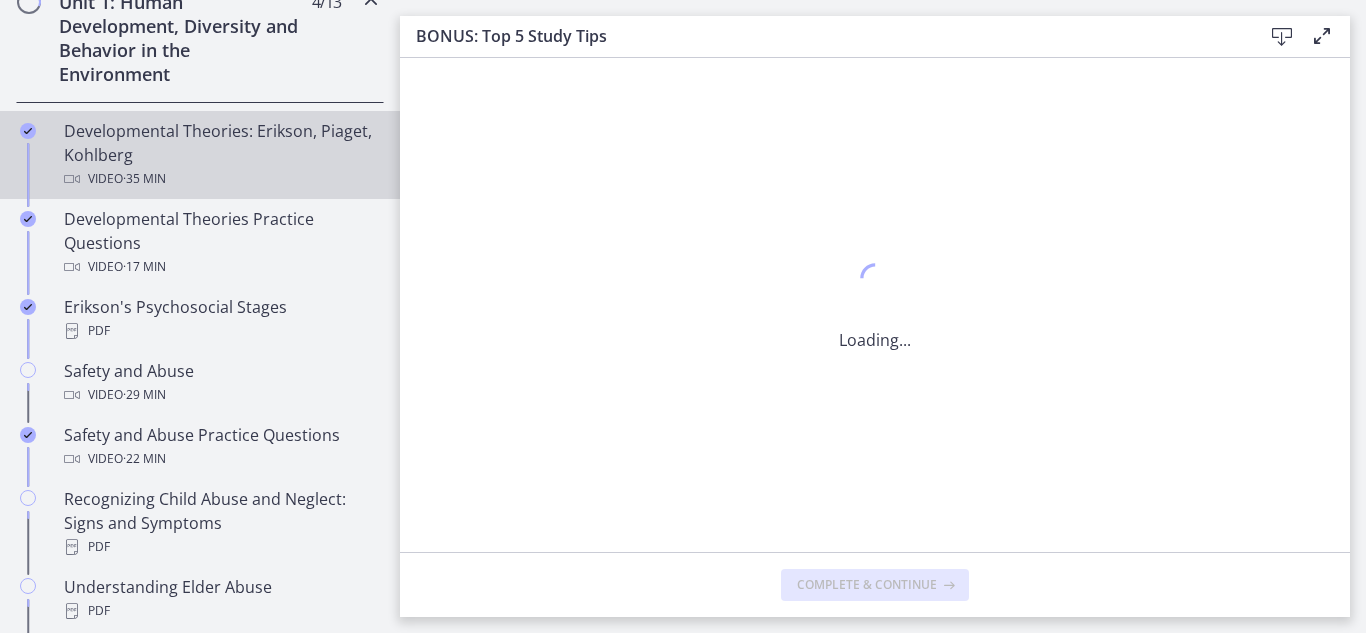 scroll, scrollTop: 0, scrollLeft: 0, axis: both 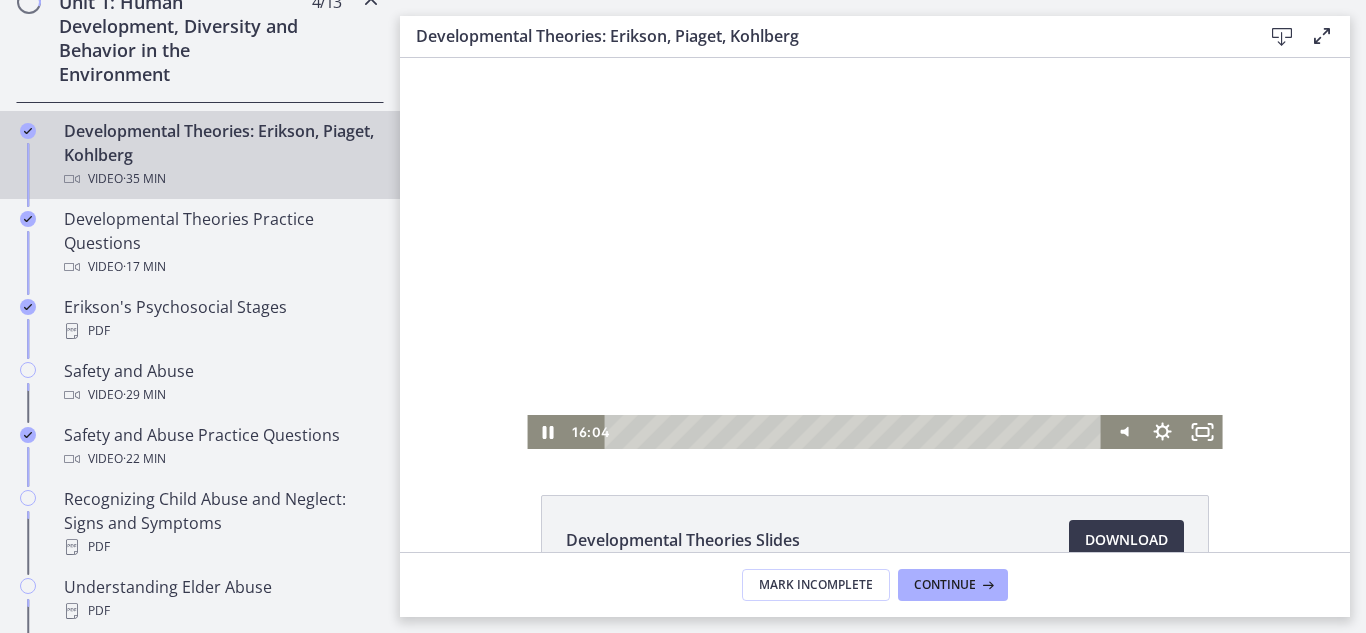 click at bounding box center [856, 432] 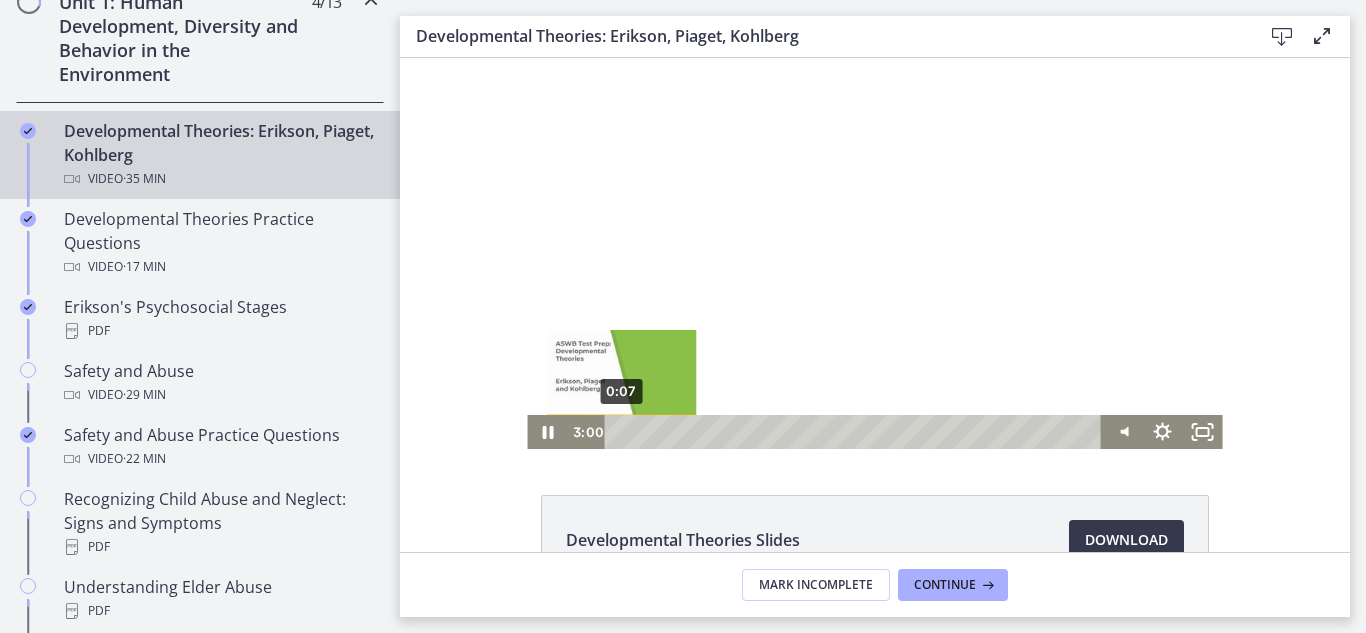 click on "0:07" at bounding box center [856, 432] 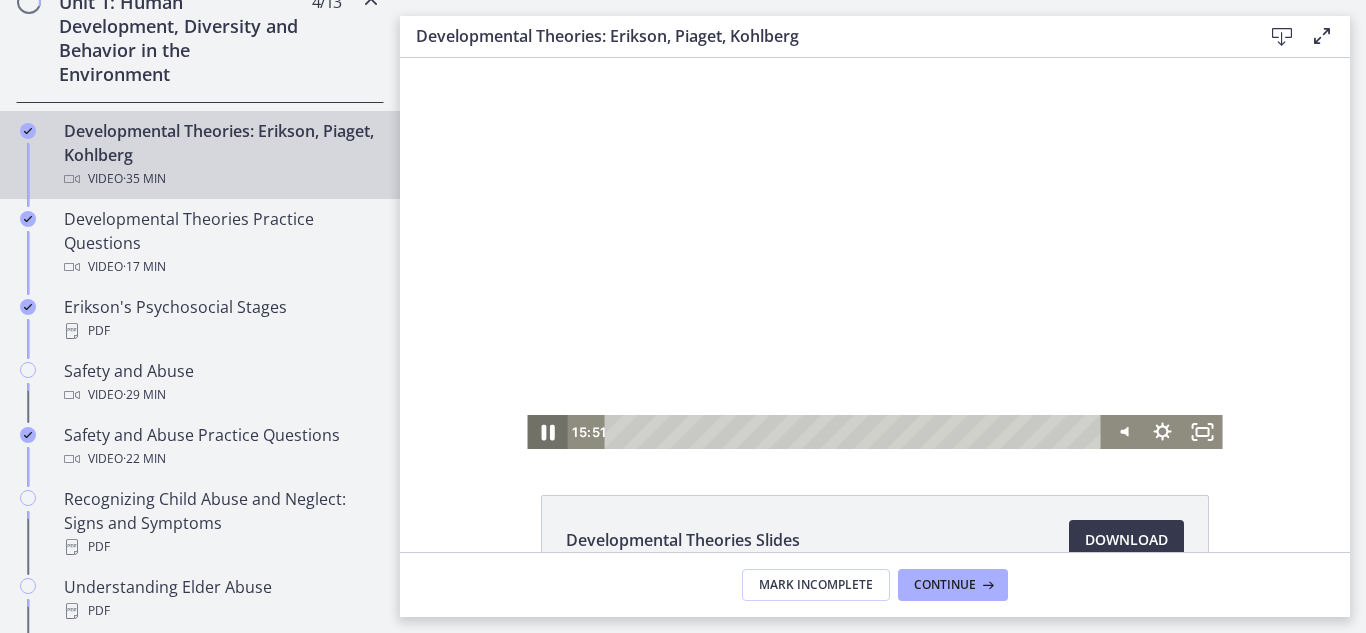 click 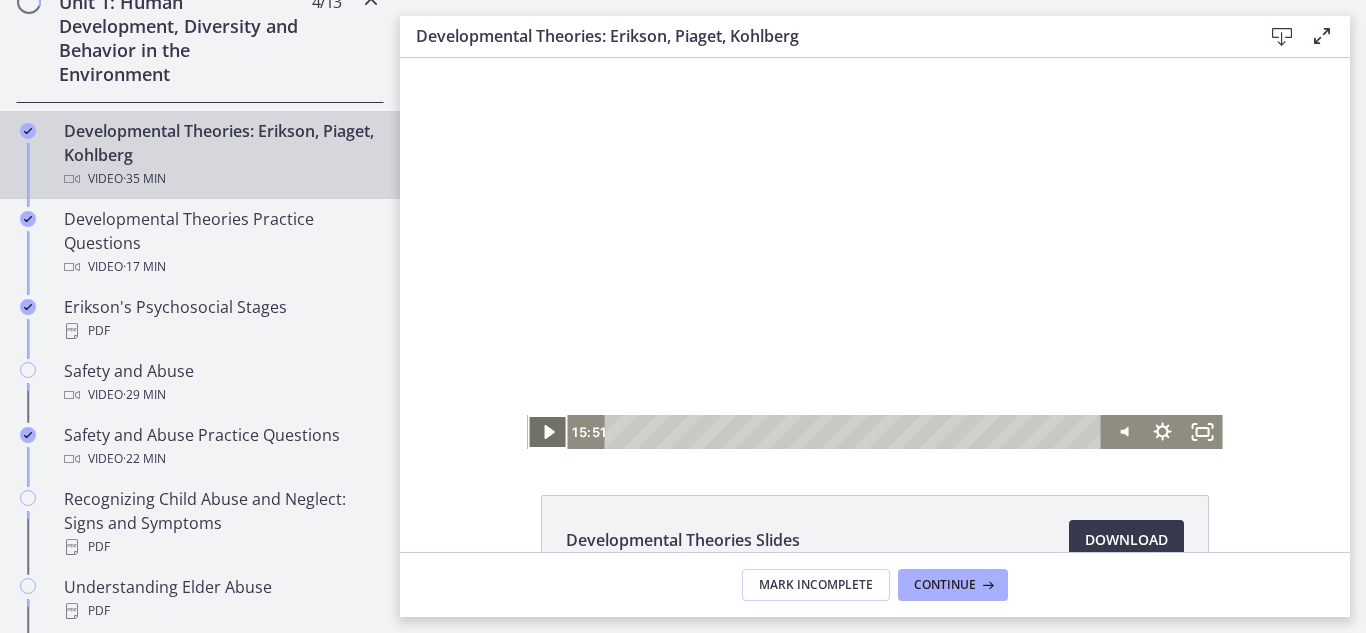 click 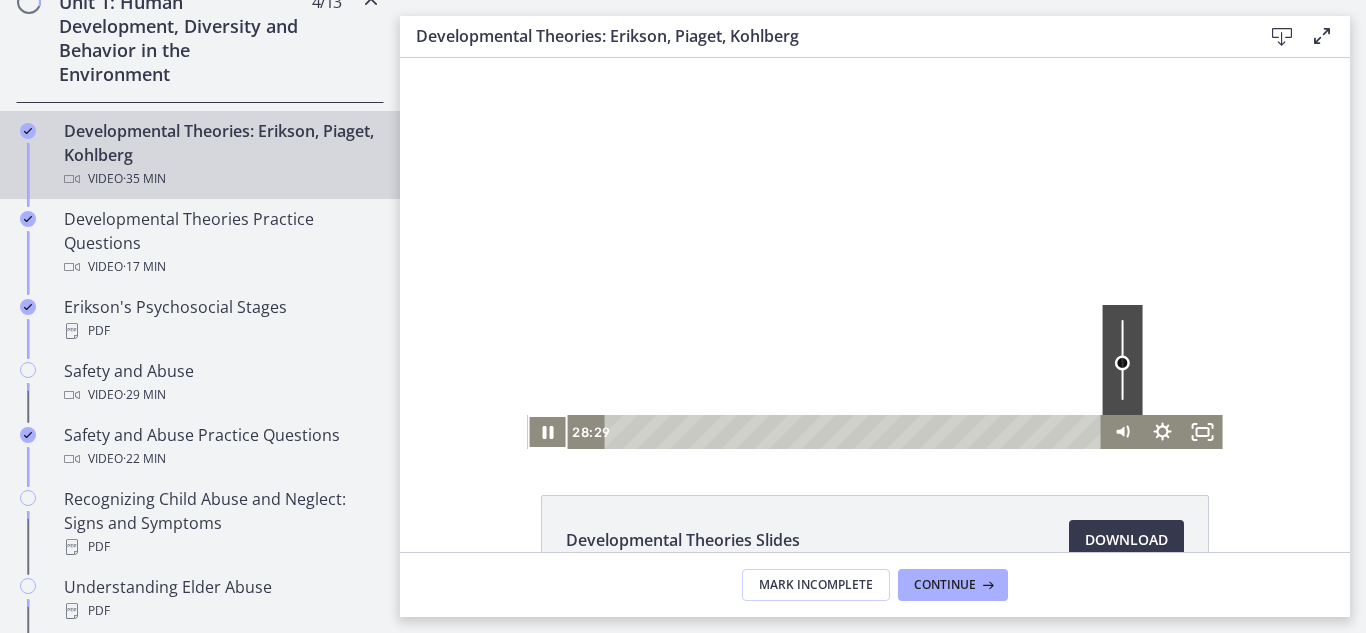 click at bounding box center [1123, 360] 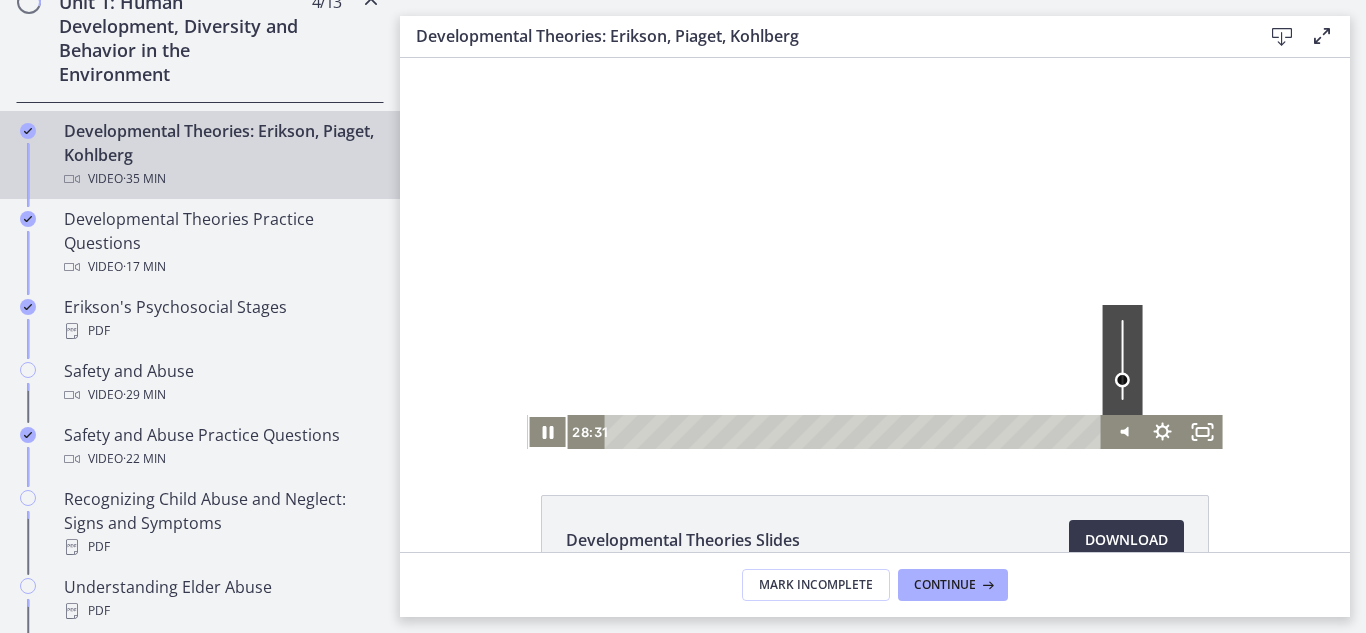 click at bounding box center [1123, 360] 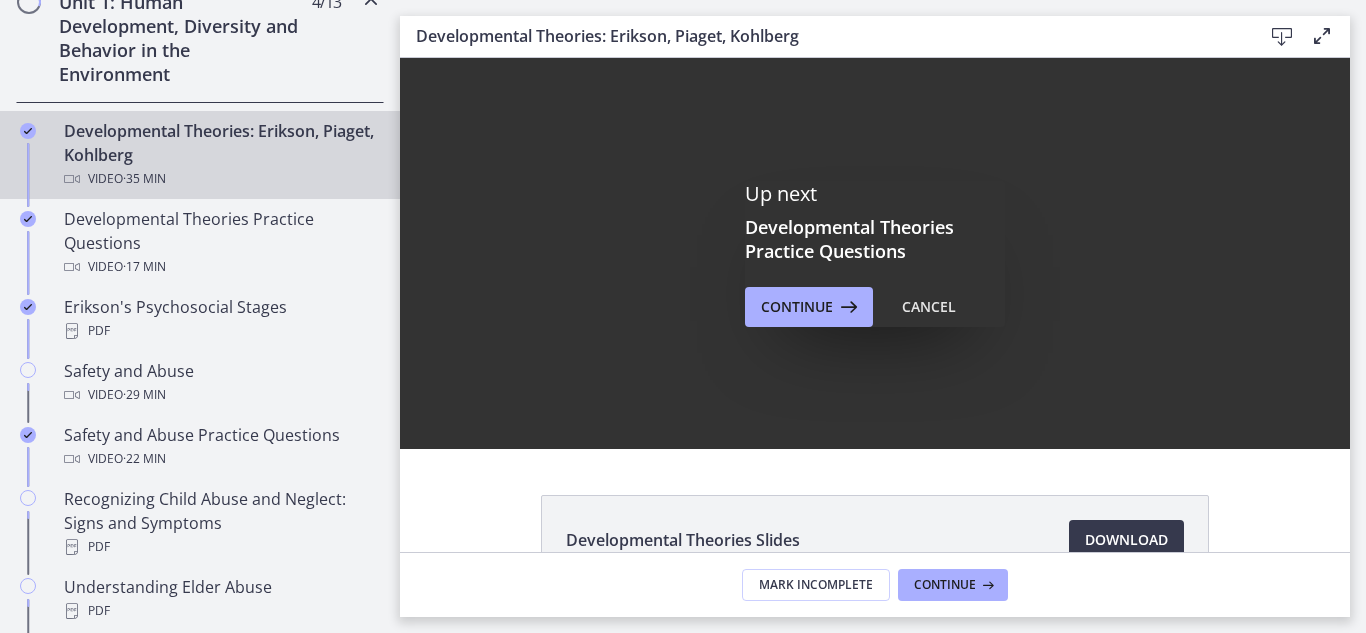 scroll, scrollTop: 0, scrollLeft: 0, axis: both 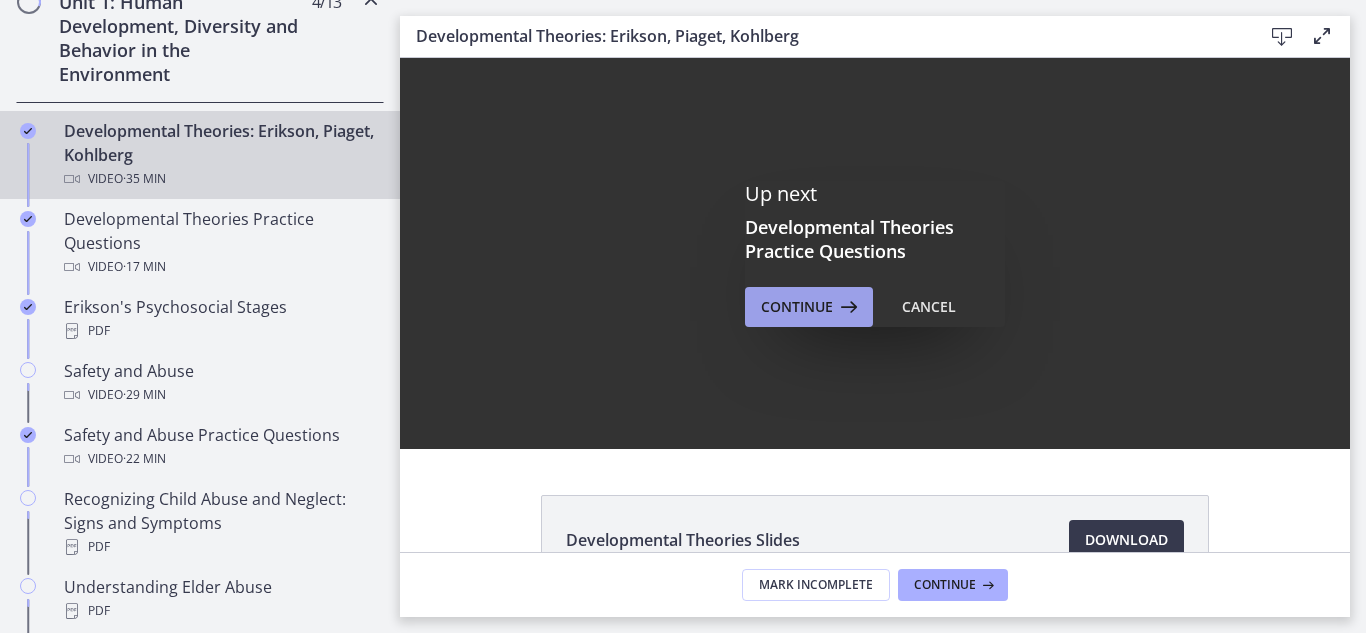 click on "Continue" at bounding box center [797, 307] 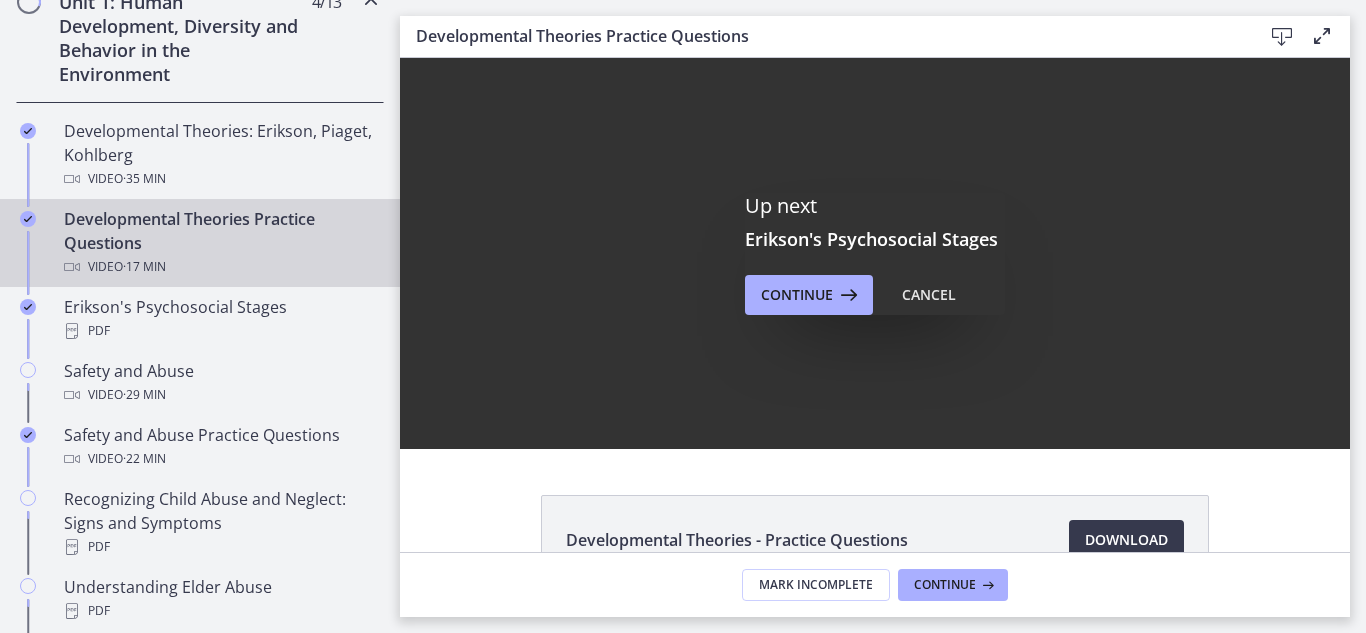 scroll, scrollTop: 0, scrollLeft: 0, axis: both 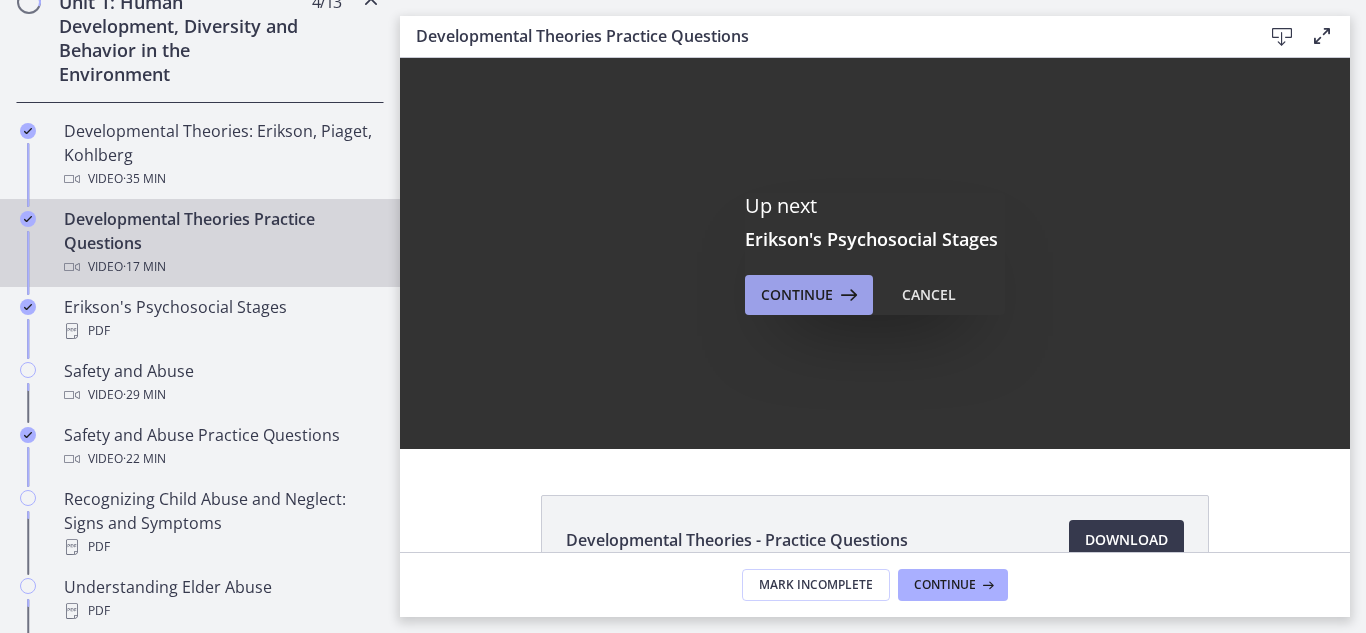 click on "Continue" at bounding box center [809, 295] 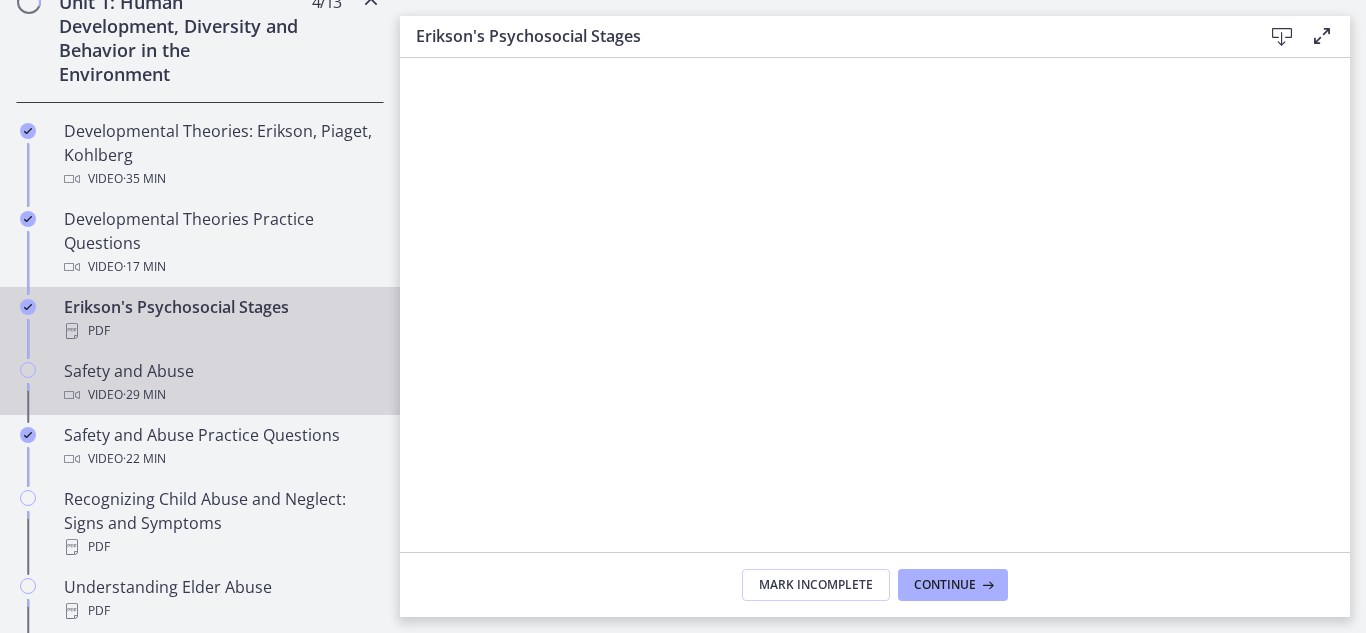 click on "Safety and Abuse
Video
·  29 min" at bounding box center (220, 383) 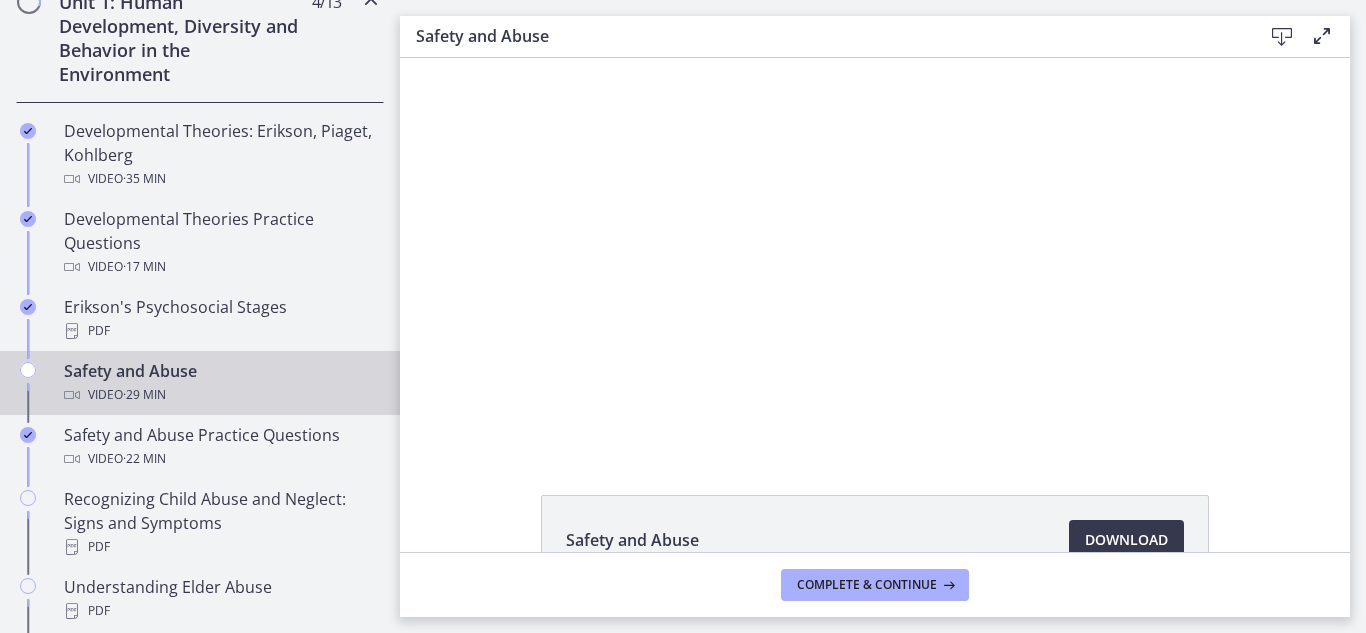 scroll, scrollTop: 0, scrollLeft: 0, axis: both 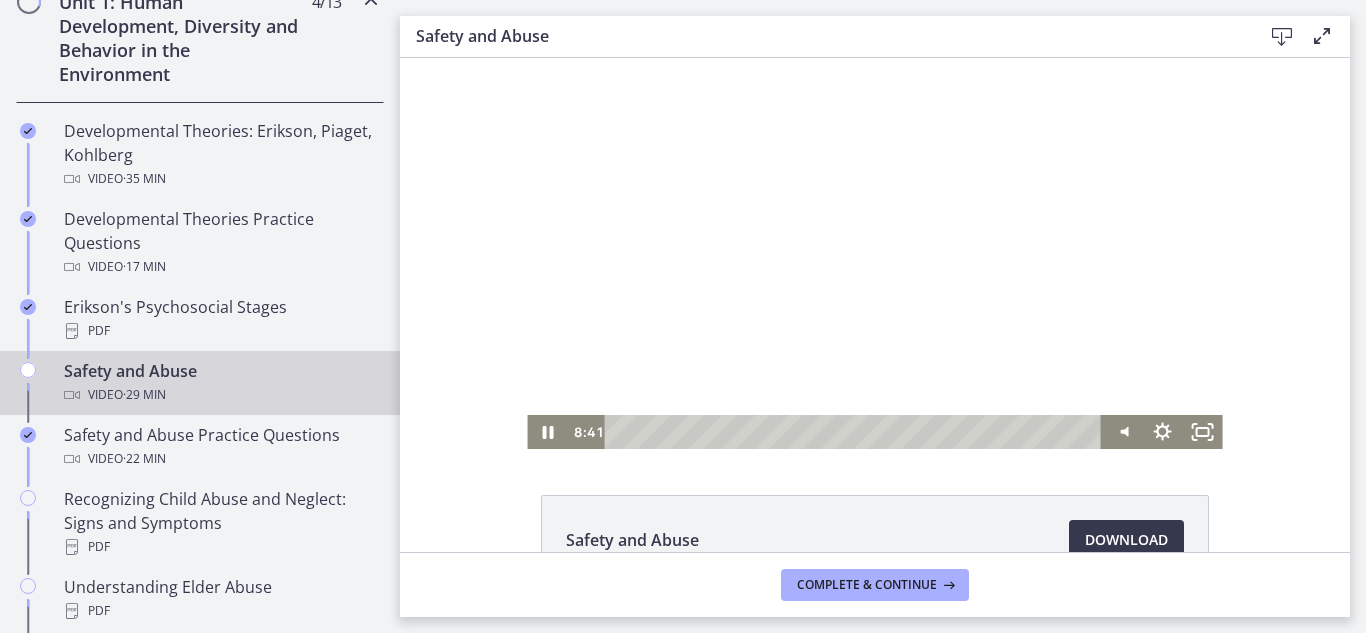 click at bounding box center [856, 432] 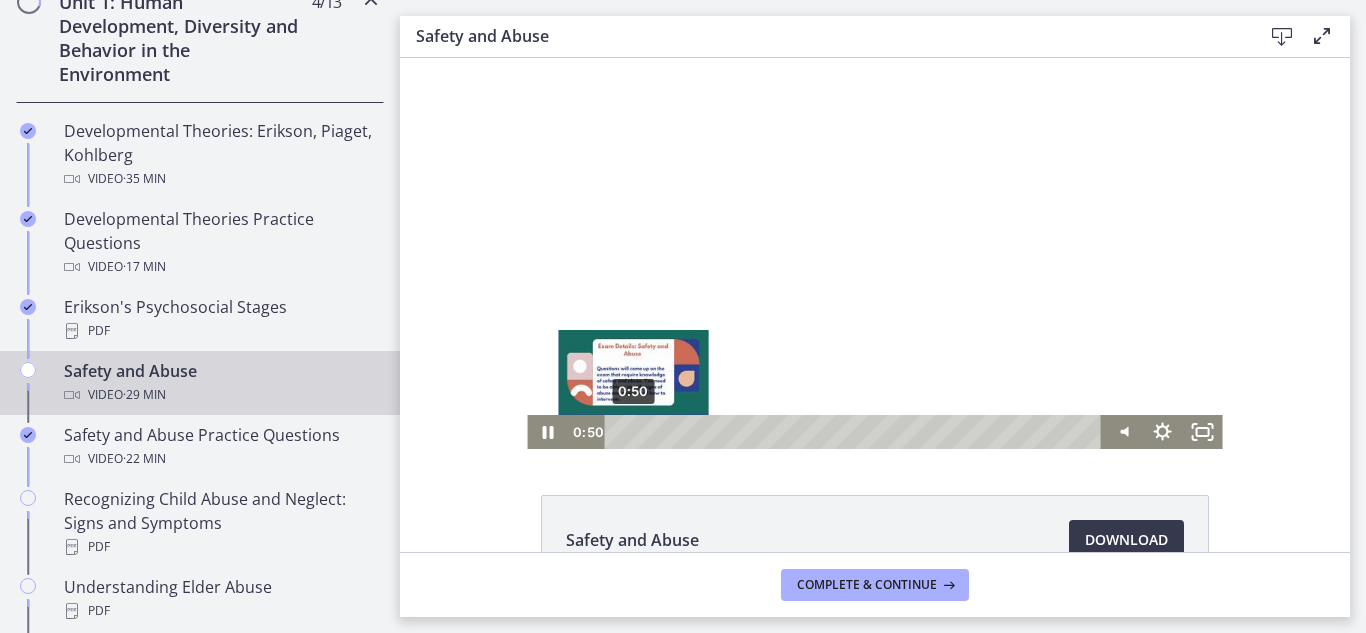 click on "0:50" at bounding box center [856, 432] 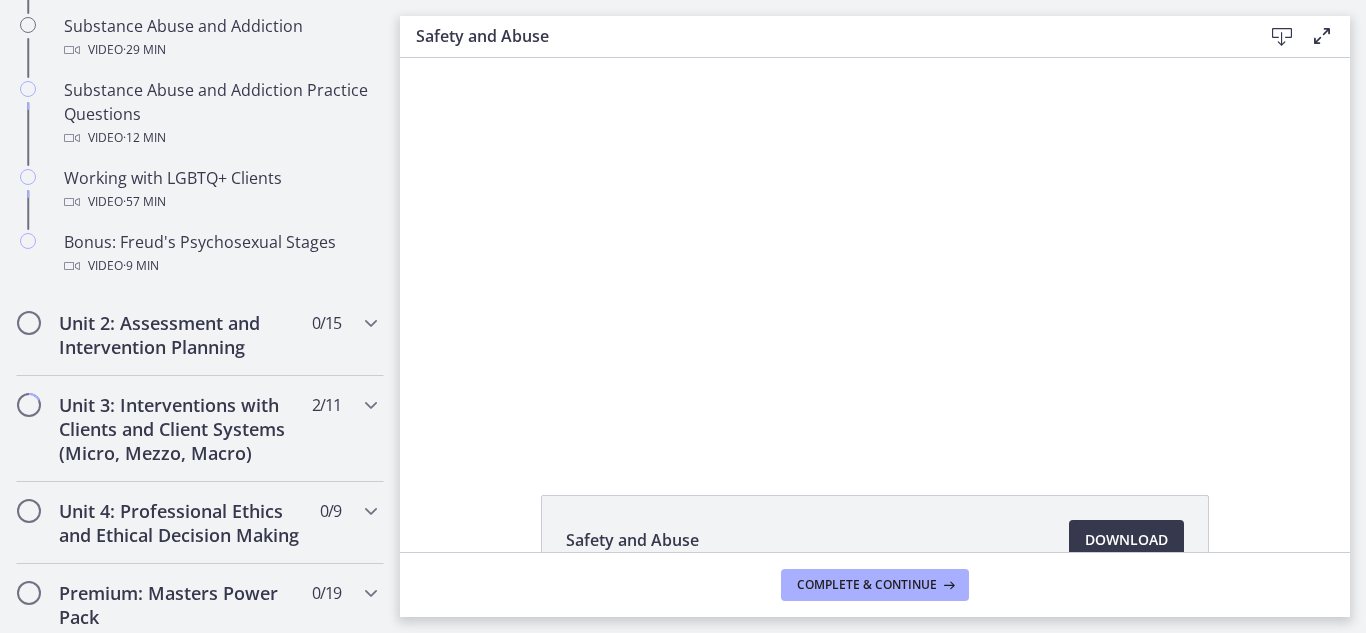 scroll, scrollTop: 1350, scrollLeft: 0, axis: vertical 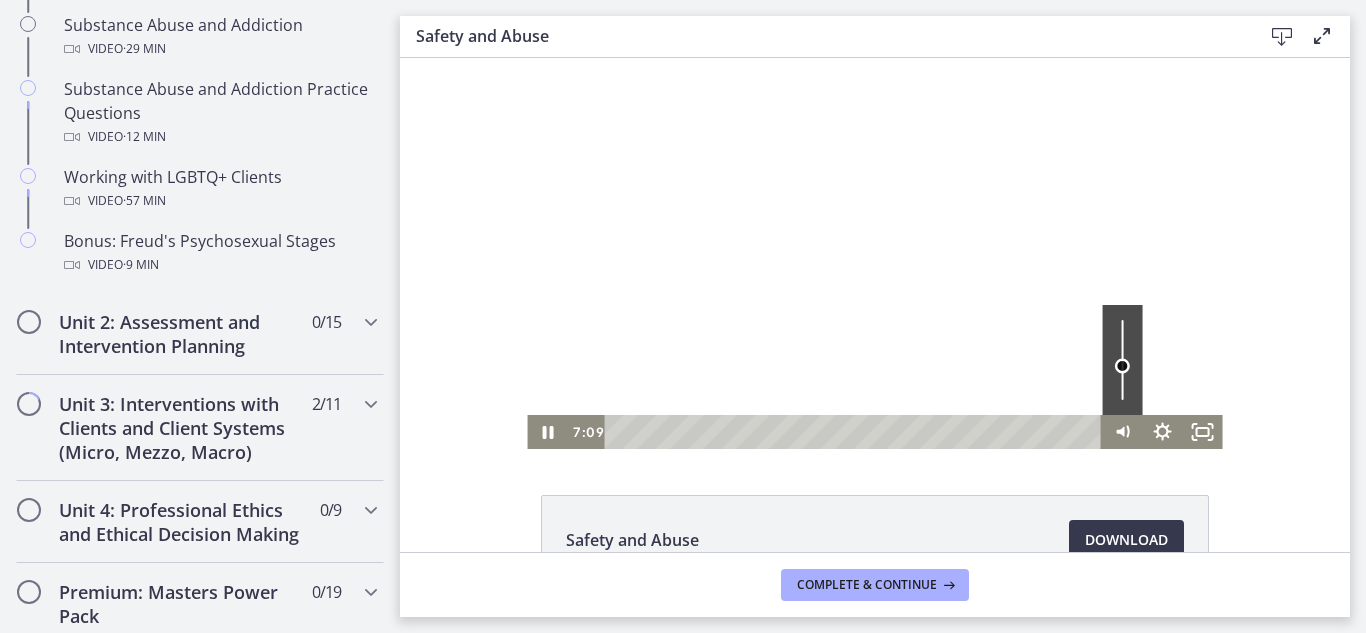 click at bounding box center (1122, 366) 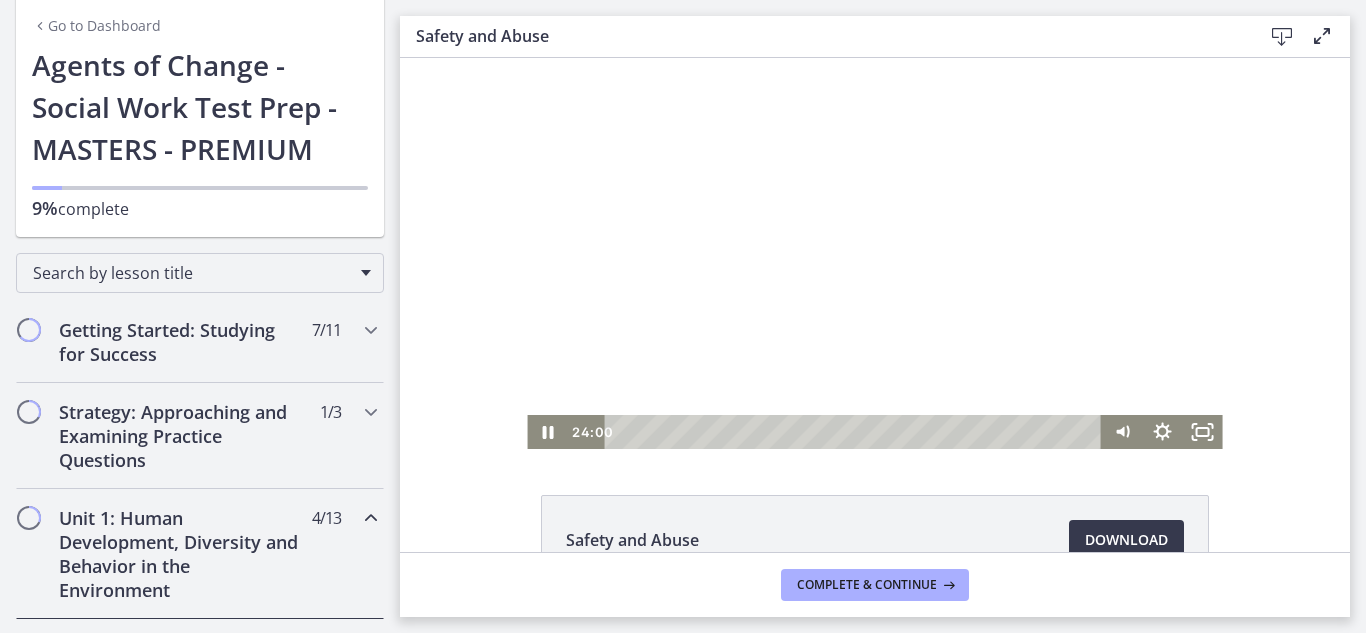 scroll, scrollTop: 37, scrollLeft: 0, axis: vertical 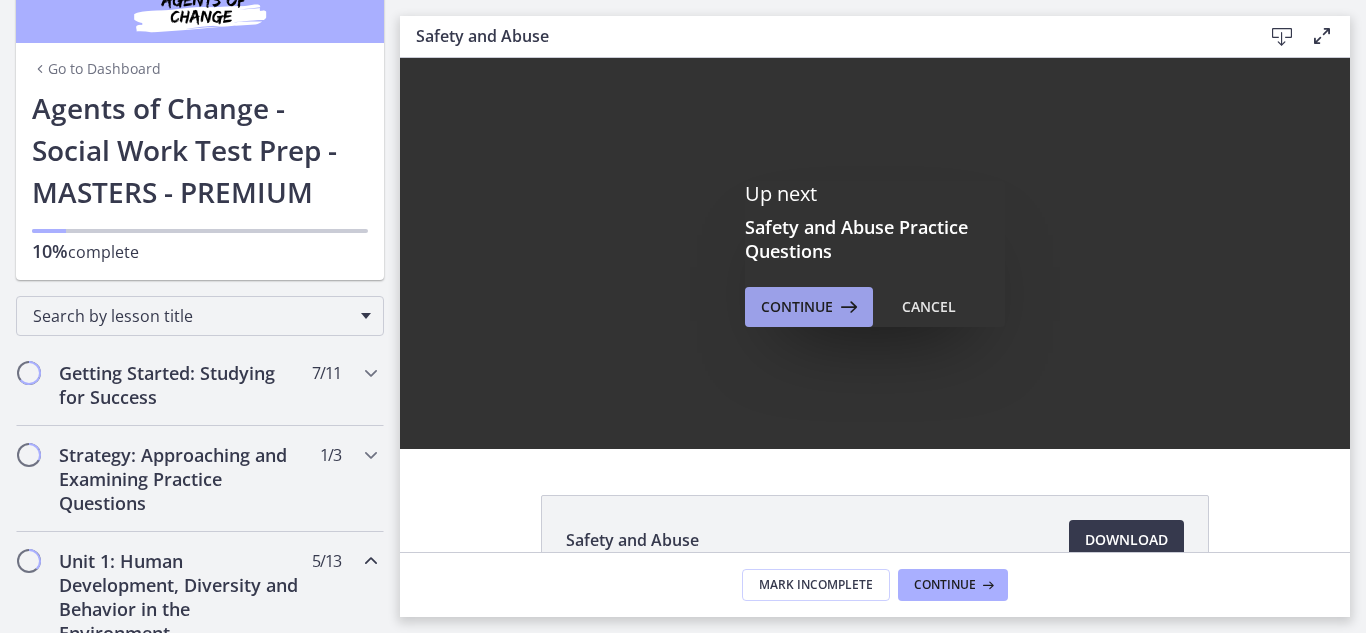 click on "Continue" at bounding box center [797, 307] 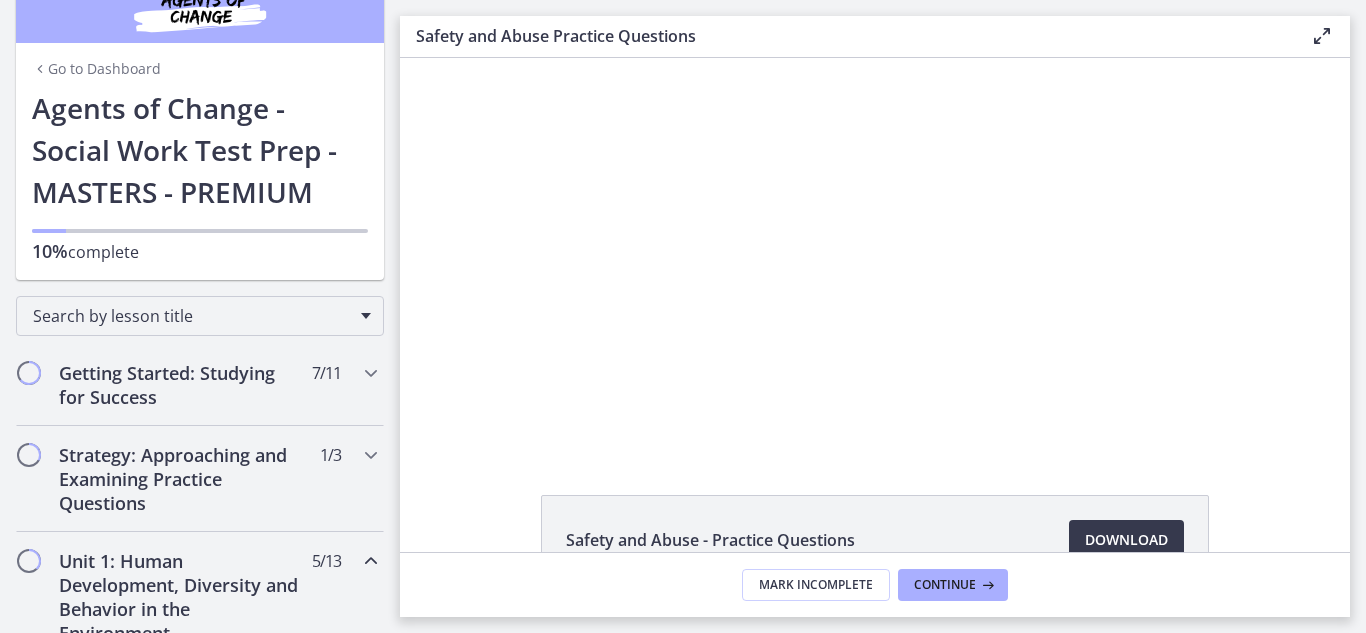 scroll, scrollTop: 0, scrollLeft: 0, axis: both 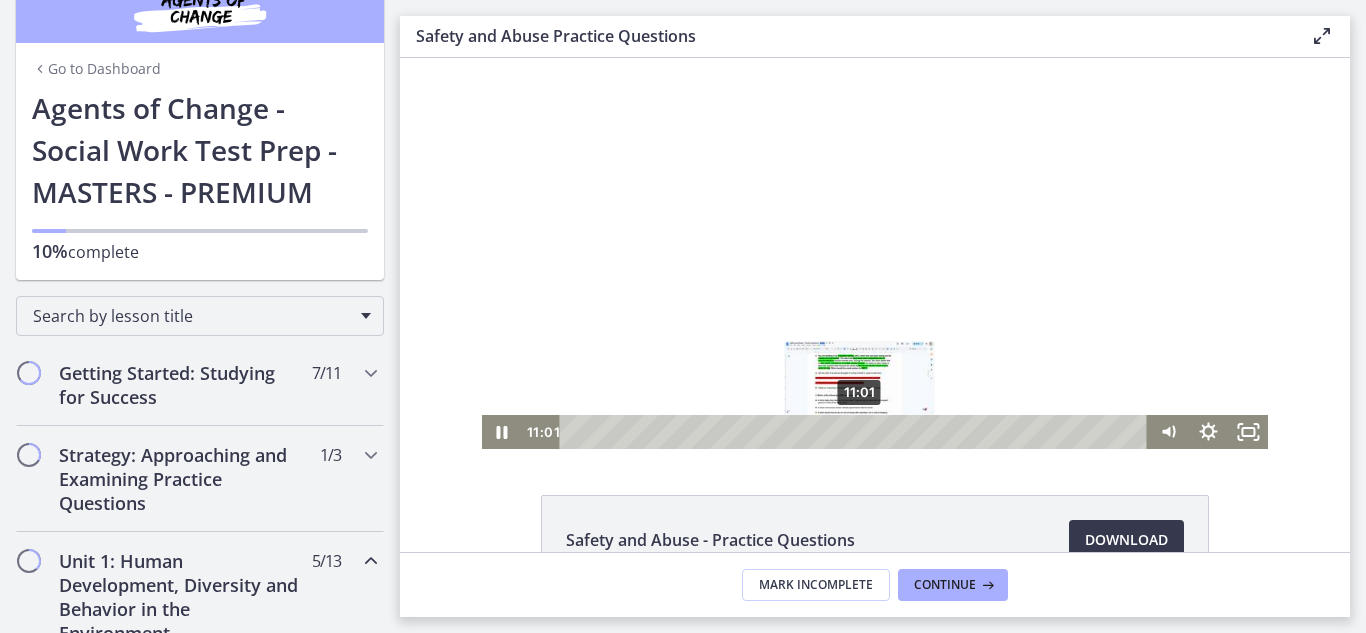 click on "11:01" at bounding box center [856, 432] 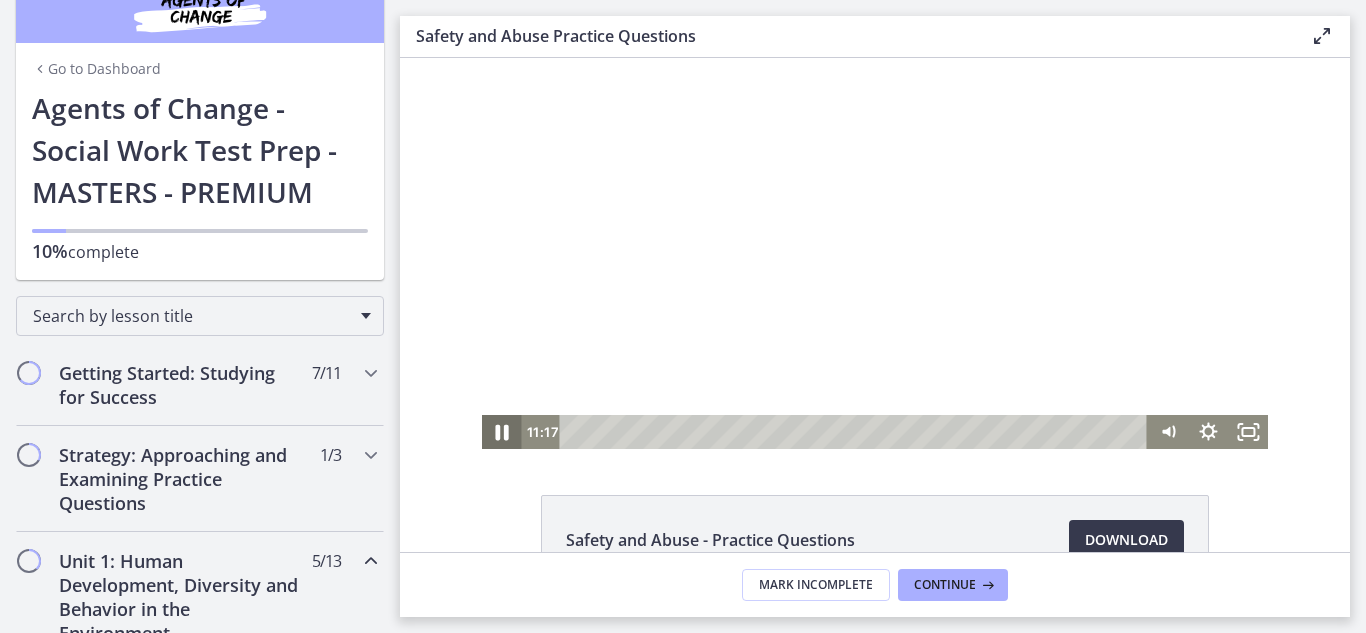 click 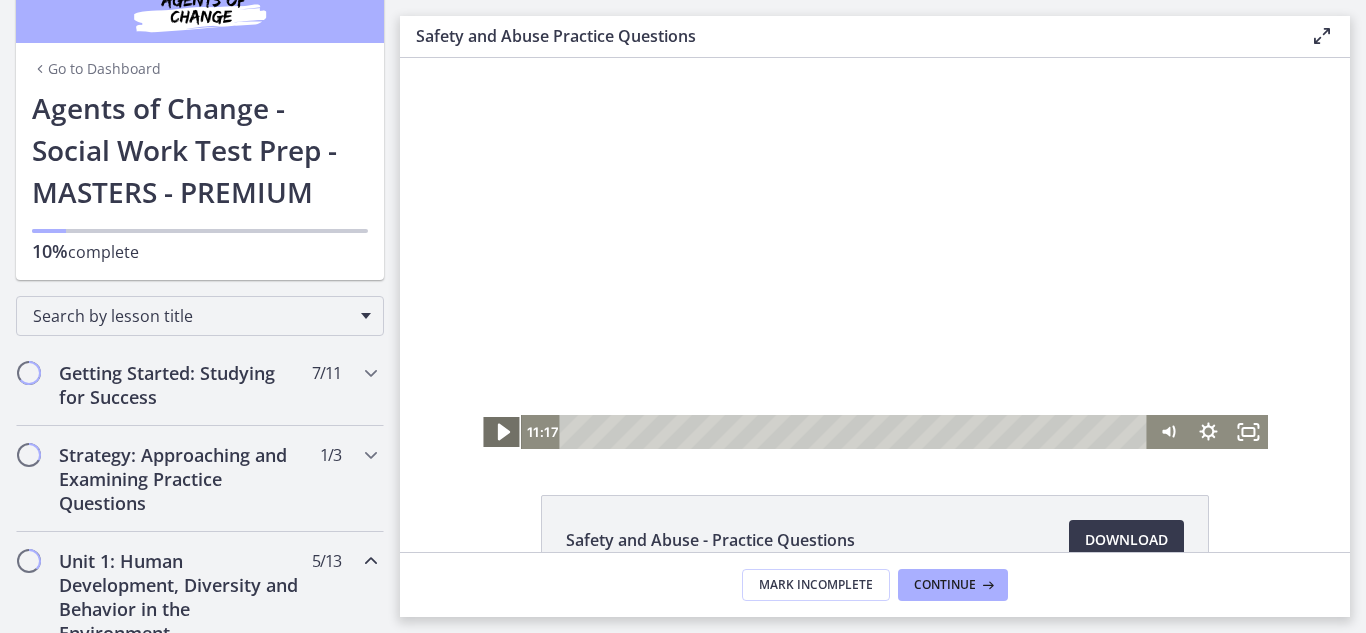 click 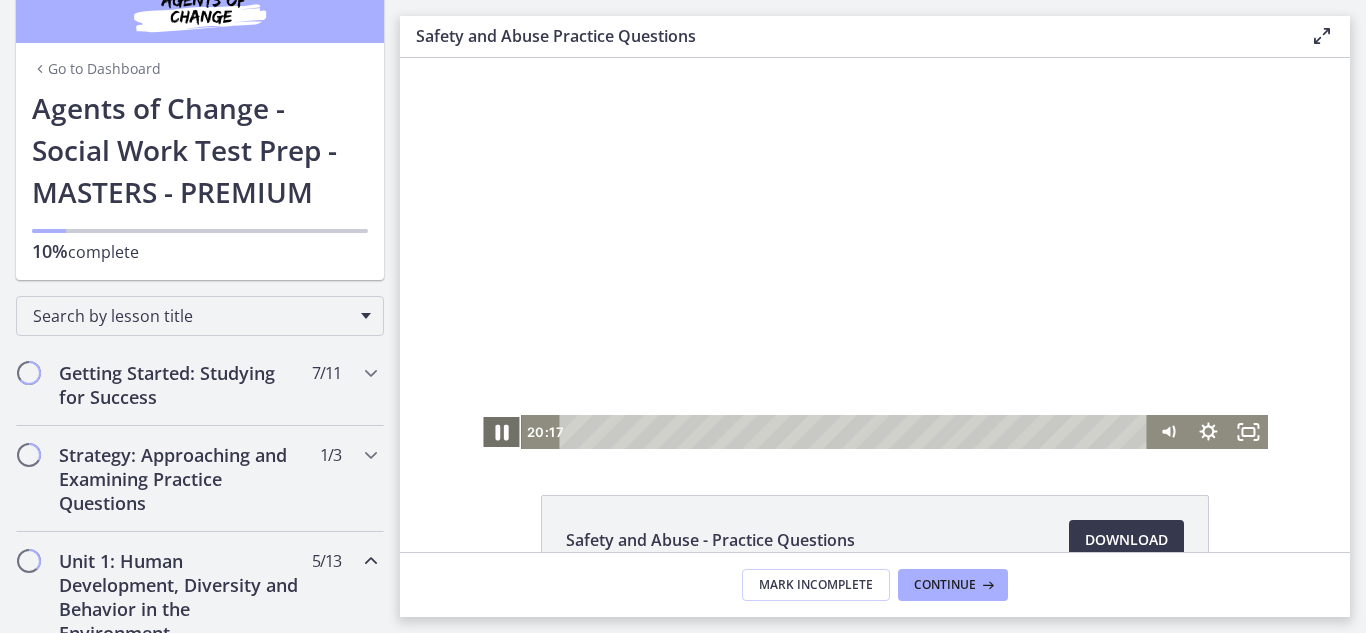 click 